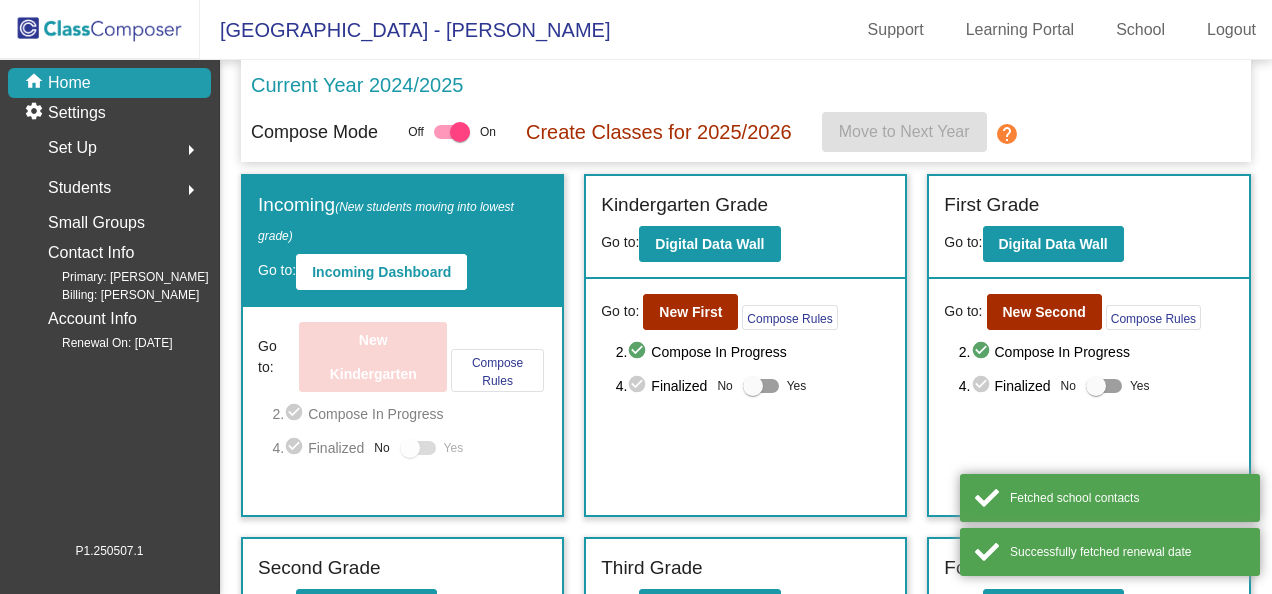 scroll, scrollTop: 0, scrollLeft: 0, axis: both 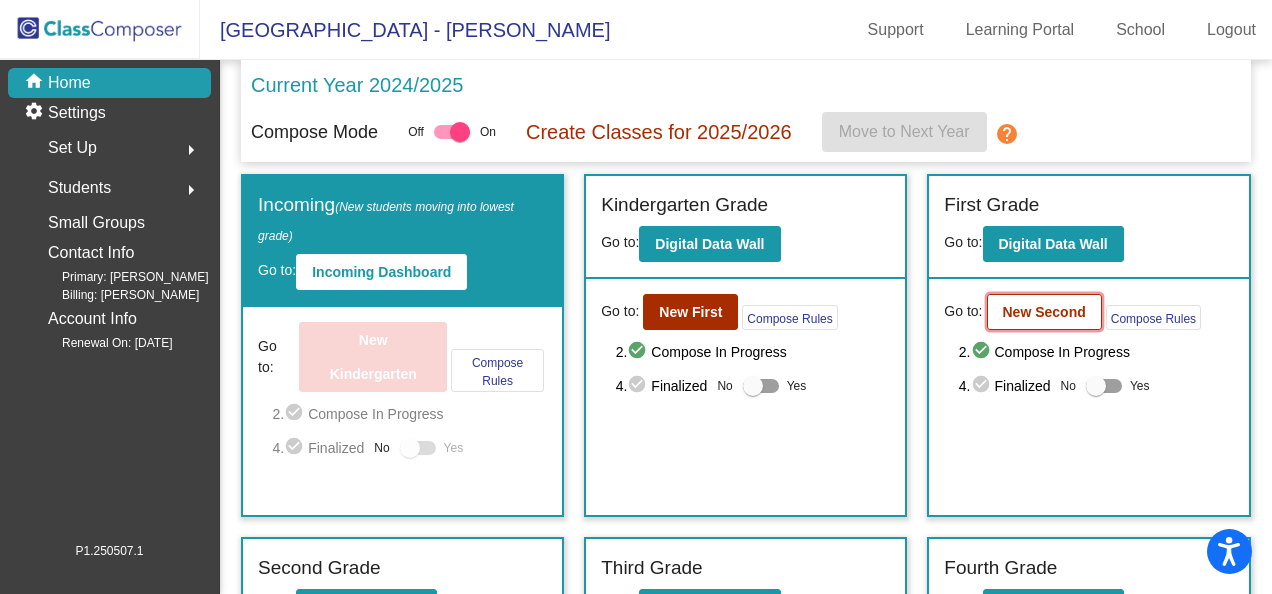 click on "New Second" 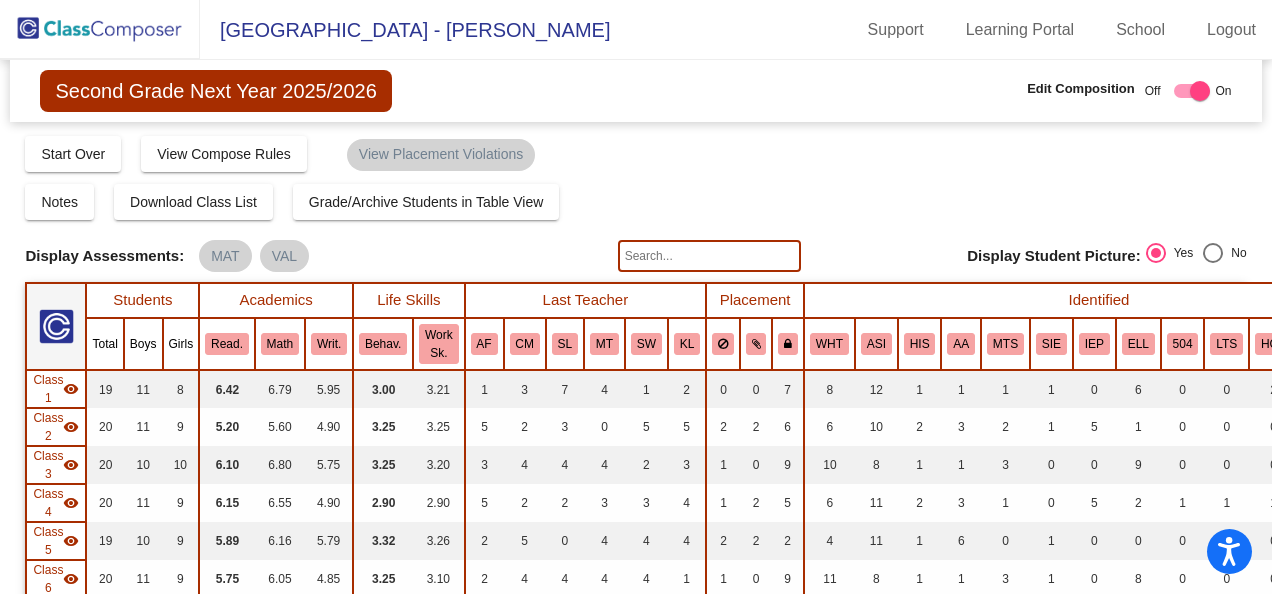 click 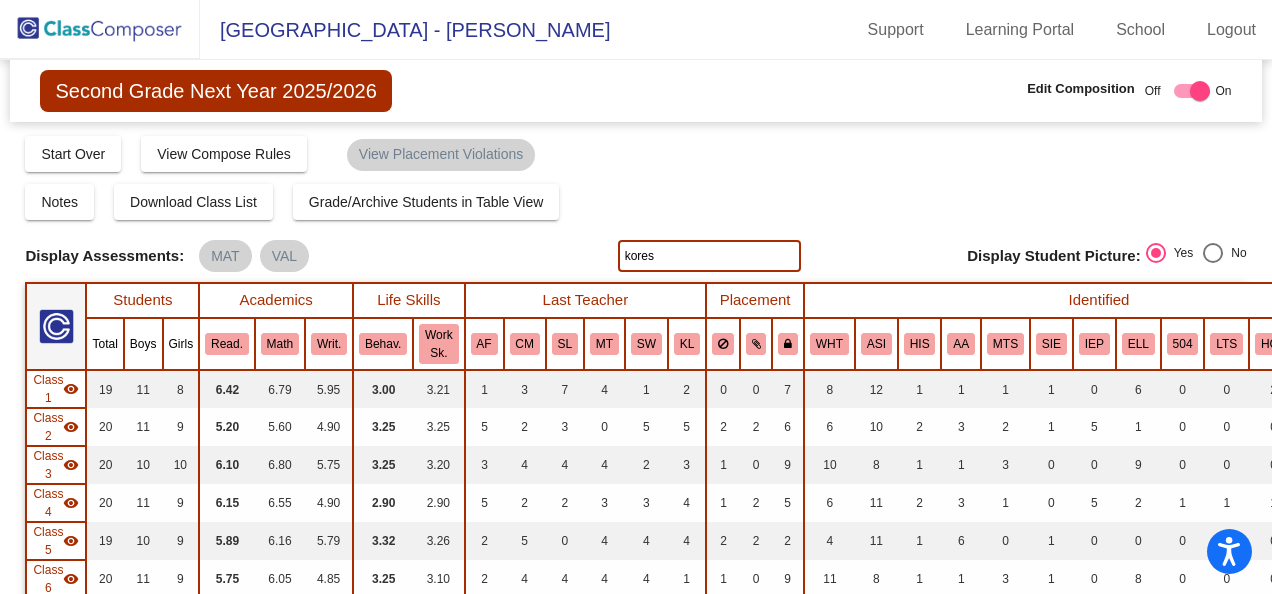 type on "kores" 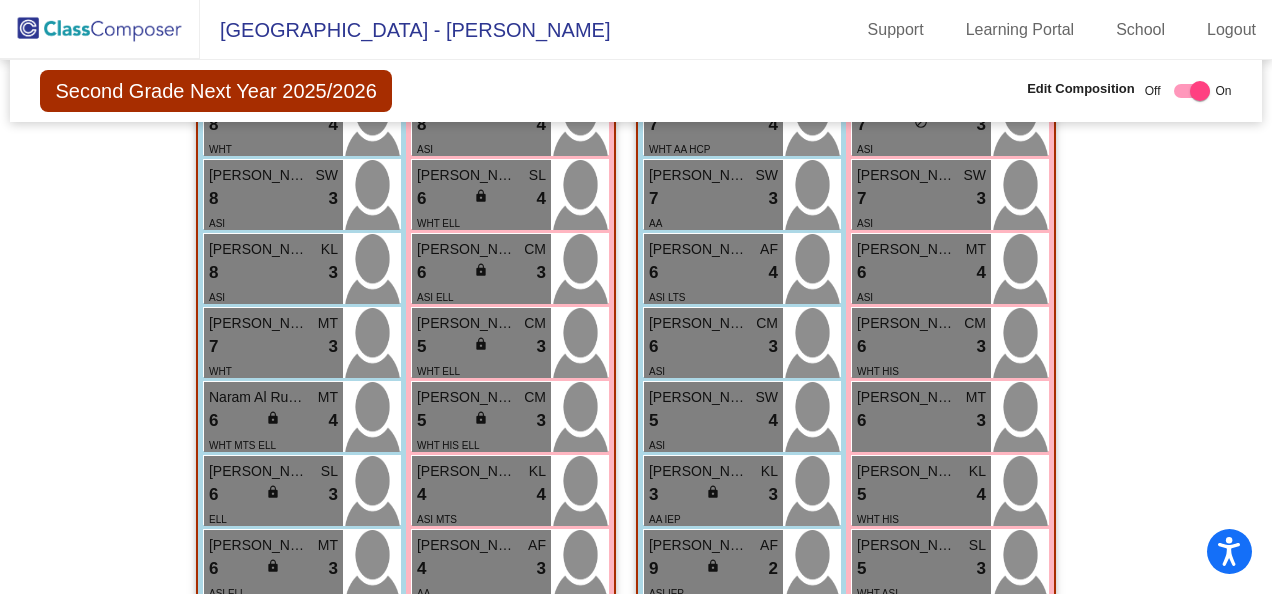 scroll, scrollTop: 1500, scrollLeft: 0, axis: vertical 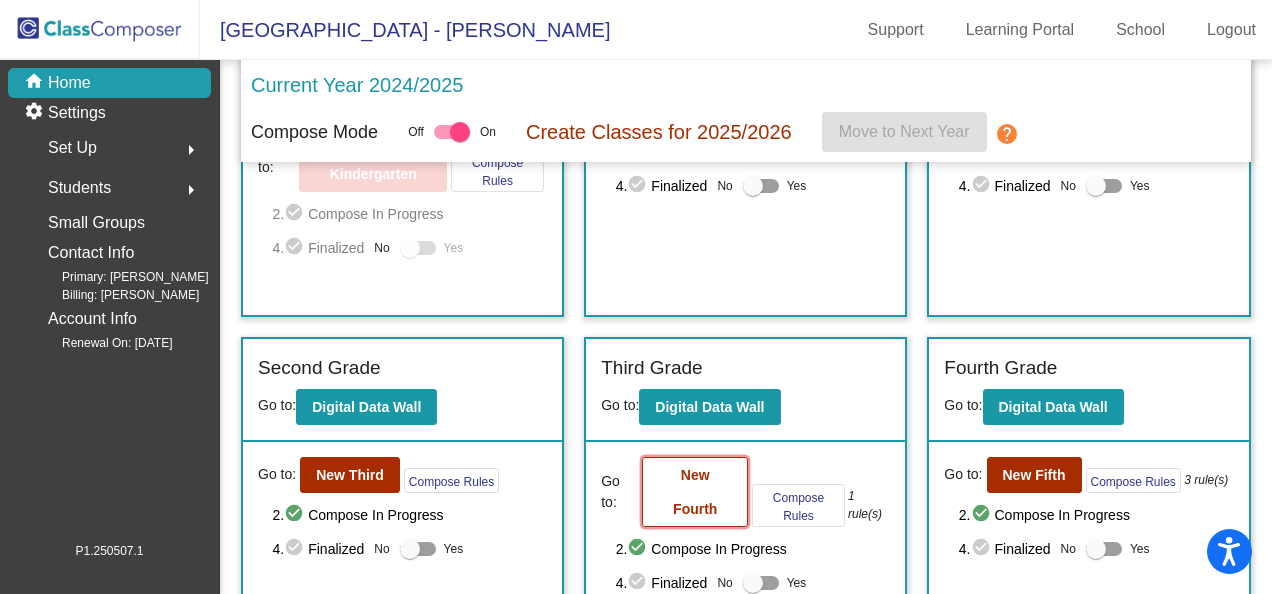 click on "New Fourth" 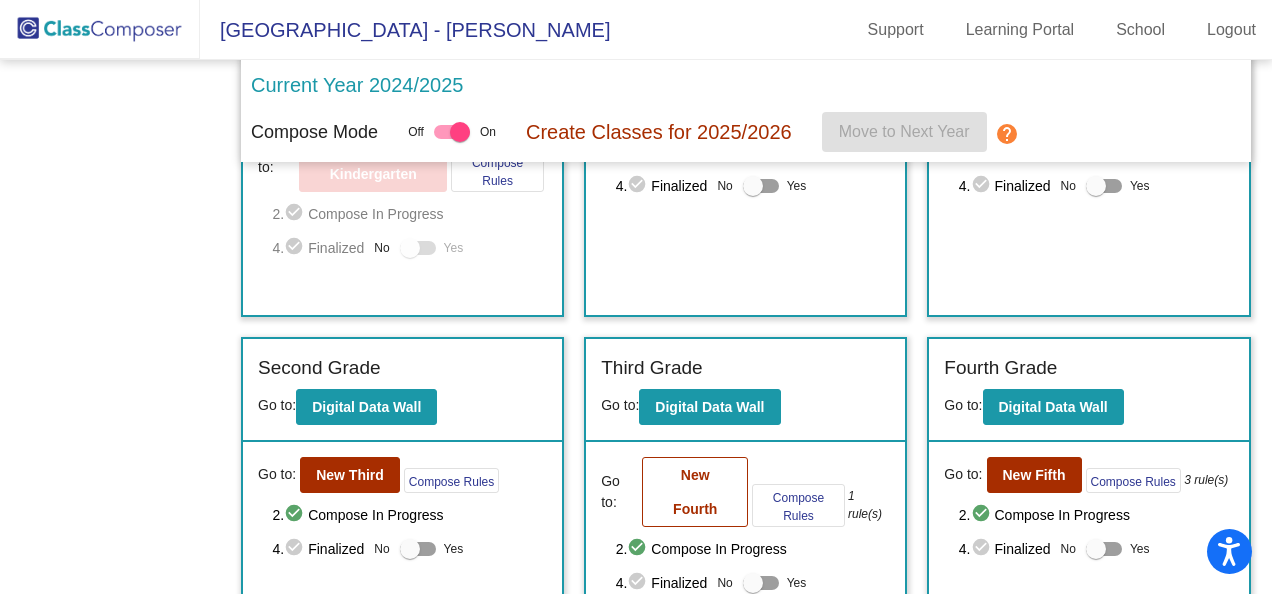 scroll, scrollTop: 0, scrollLeft: 0, axis: both 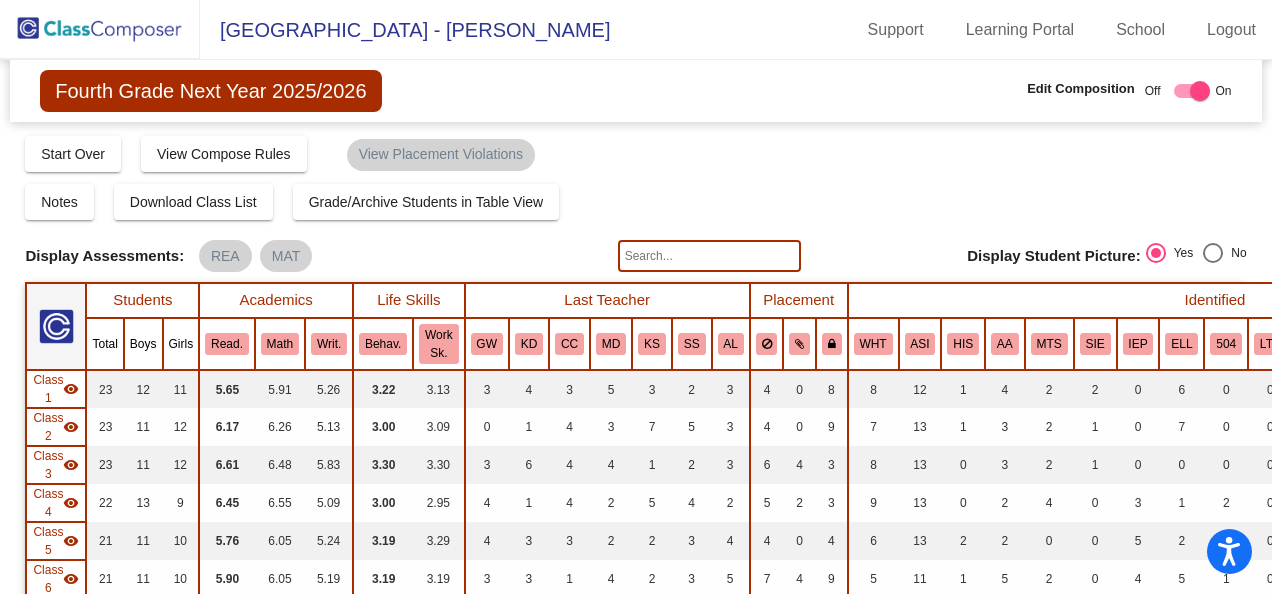 click 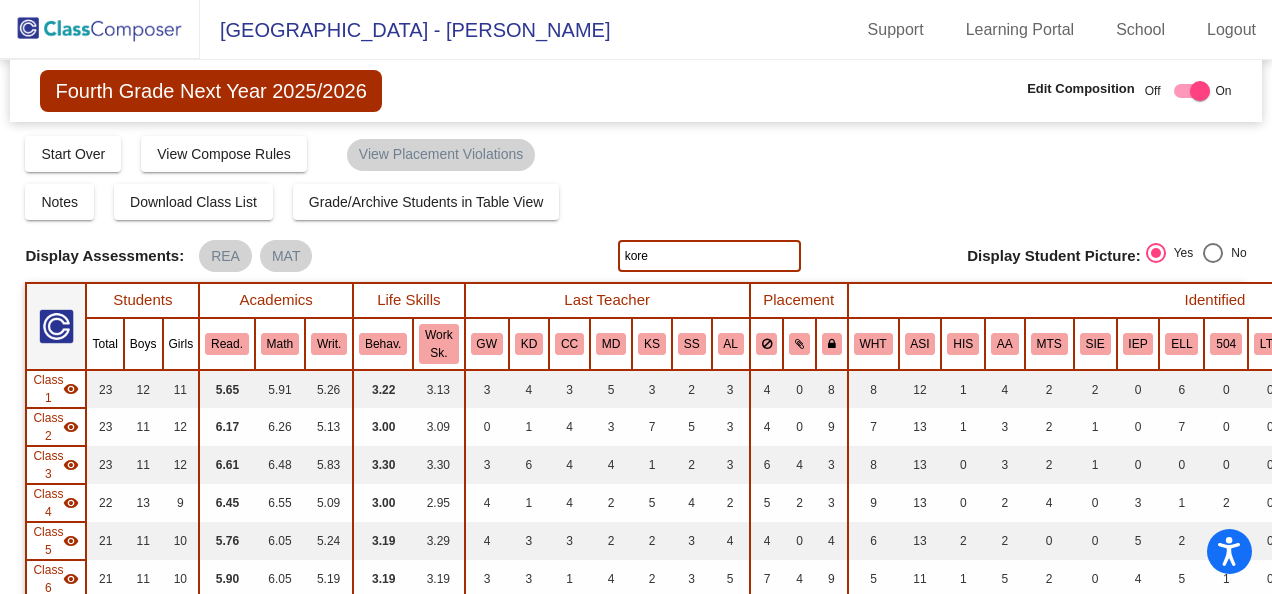 type on "kore" 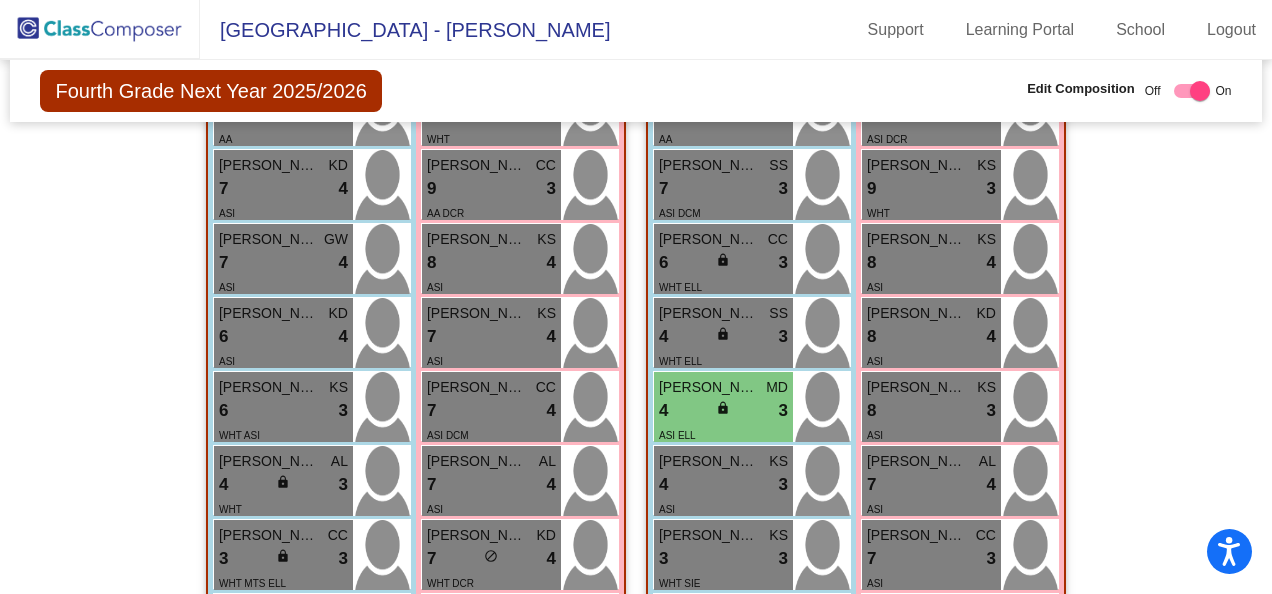 scroll, scrollTop: 500, scrollLeft: 0, axis: vertical 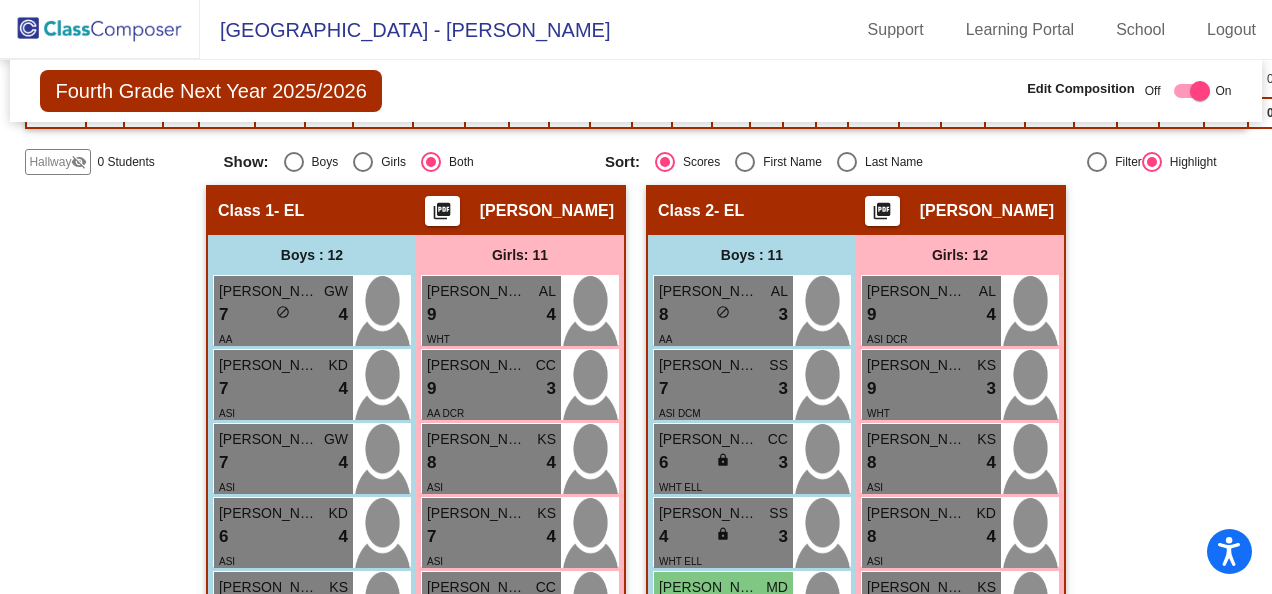 click on "Fourth Grade Next Year 2025/2026  Edit Composition Off   On  Incoming   Digital Data Wall    Display Scores for Years:   [DATE] - [DATE]   [DATE] - [DATE]  Grade/Archive Students in Table View   Download   New Small Group   Saved Small Group   Compose   Start Over   Submit Classes  Compose has been submitted  Check for Incomplete Scores  View Compose Rules   View Placement Violations  Notes   Download Class List   Import Students   Grade/Archive Students in Table View   New Small Group   Saved Small Group  Display Scores for Years:   [DATE] - [DATE]   [DATE] - [DATE] Display Assessments: REA MAT kore Display Student Picture:    Yes     No  Students Academics Life Skills  Last Teacher  Placement  Identified  Total Boys Girls  Read.   Math   Writ.   Behav.   Work Sk.   GW   KD   CC   MD   KS   SS   AL   WHT   ASI   HIS   AA   MTS   SIE   IEP   ELL   504   LTS   HCP   [PERSON_NAME]   DCM   DCR   AUT  Hallway  visibility_off  0 0 0                 0   0   0   0   0   0   0   0   0   0   0   0   0   0   0   0   0   0   0   0" 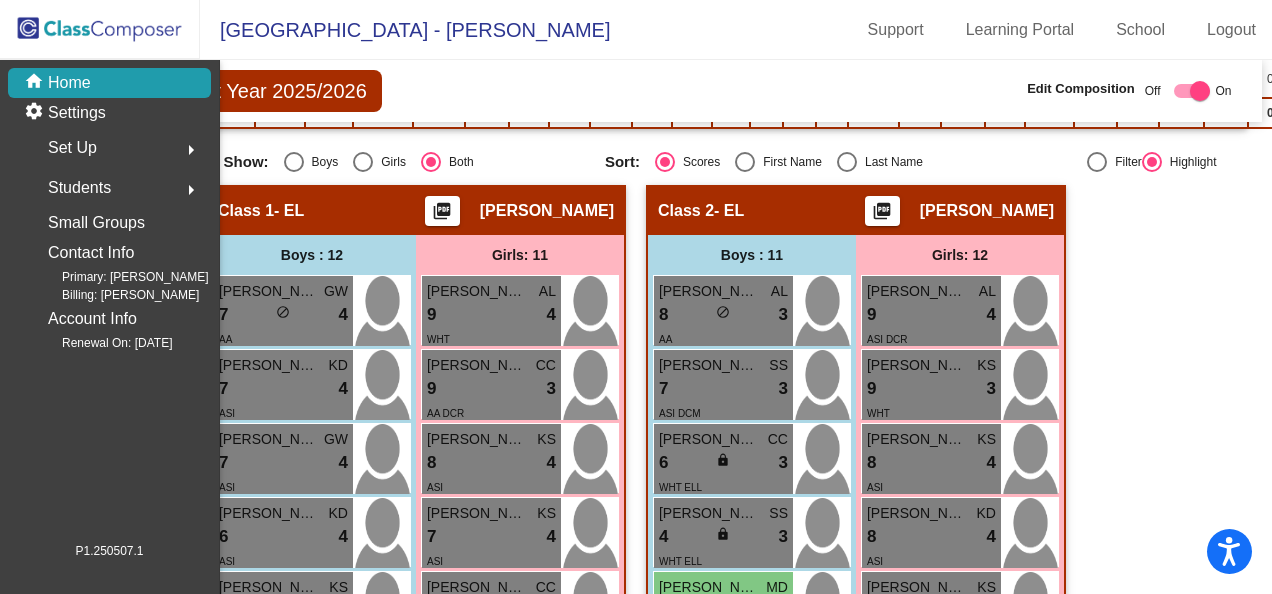scroll, scrollTop: 0, scrollLeft: 0, axis: both 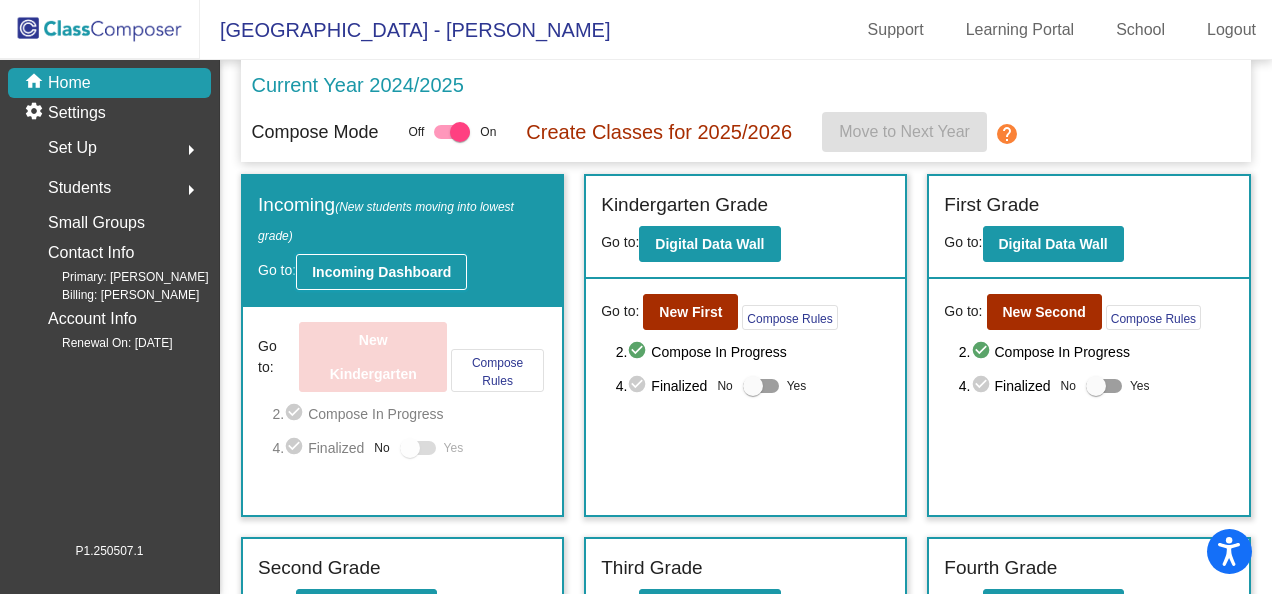 click on "Incoming Dashboard" 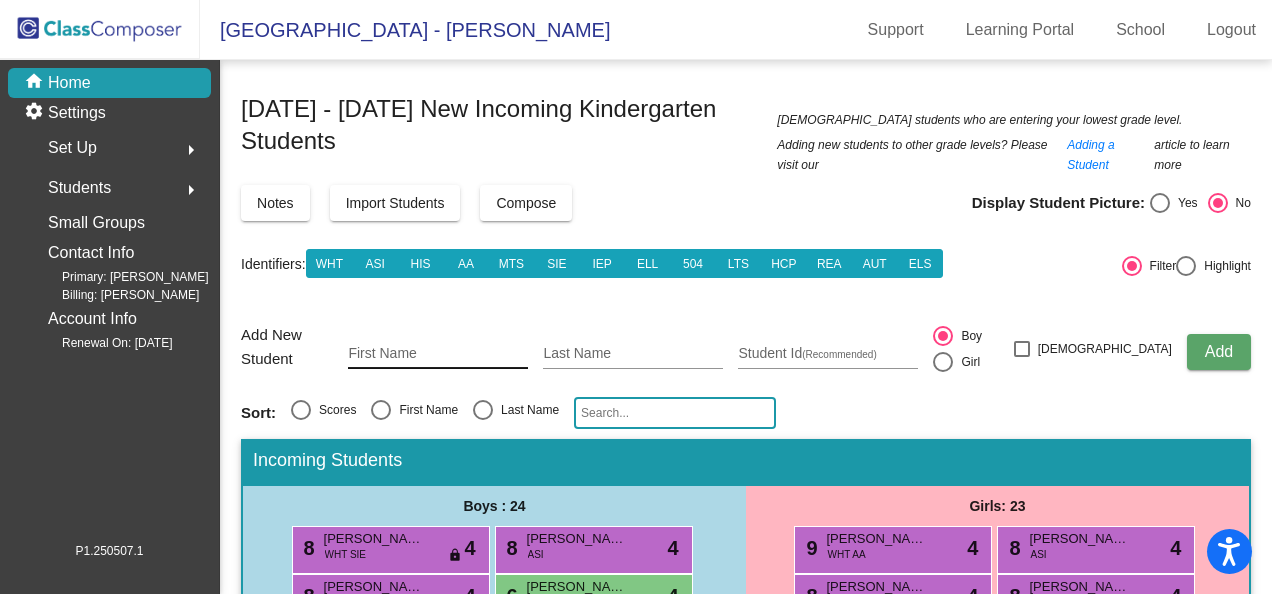 click on "First Name" 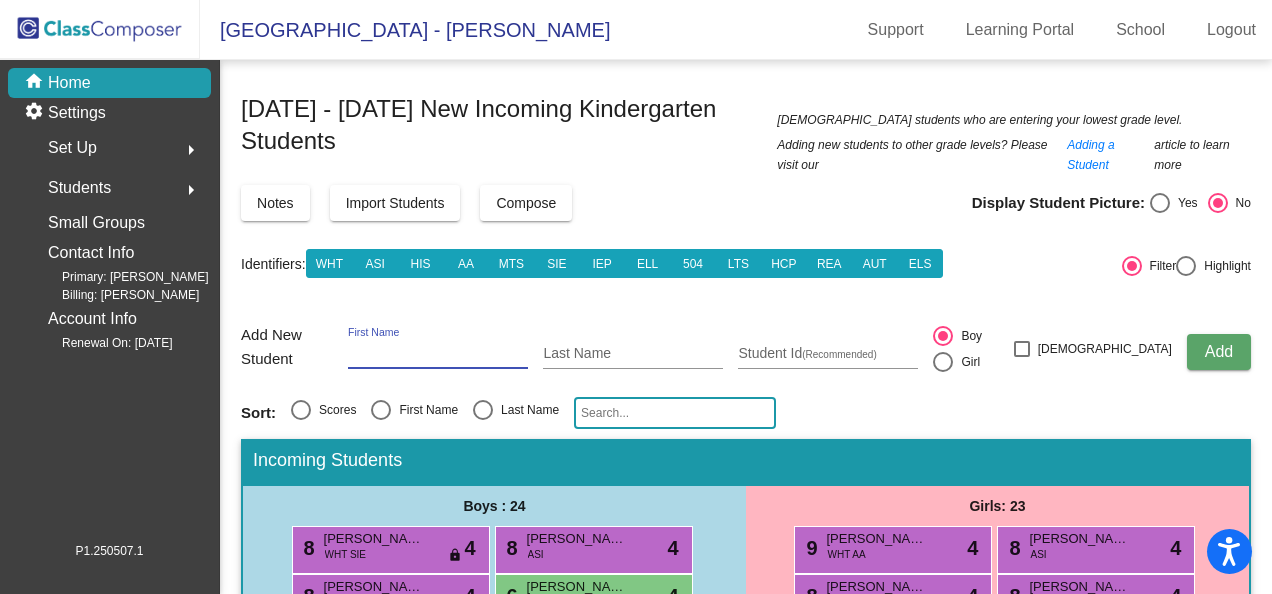 click on "First Name" at bounding box center [438, 354] 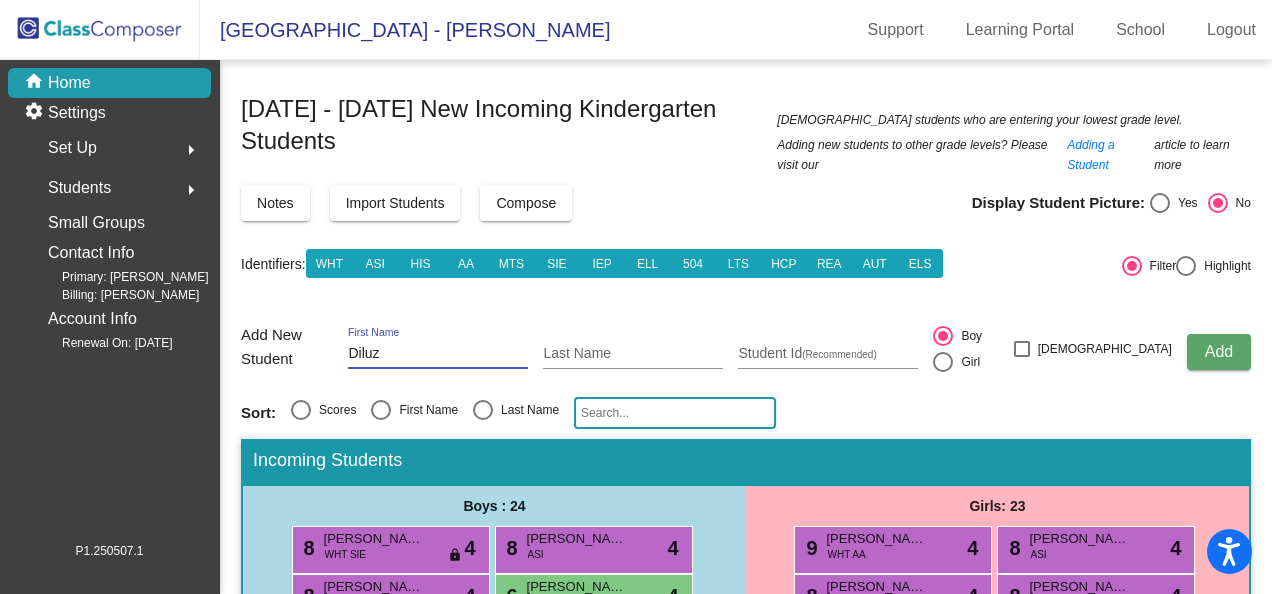 type on "Diluz" 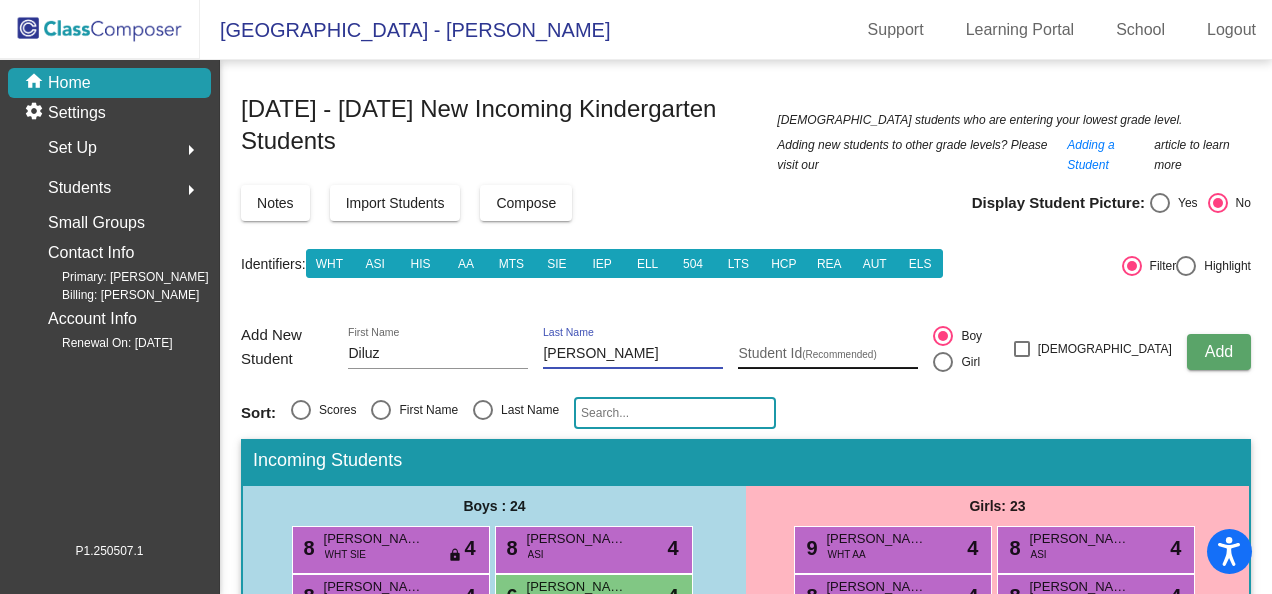 type on "[PERSON_NAME]" 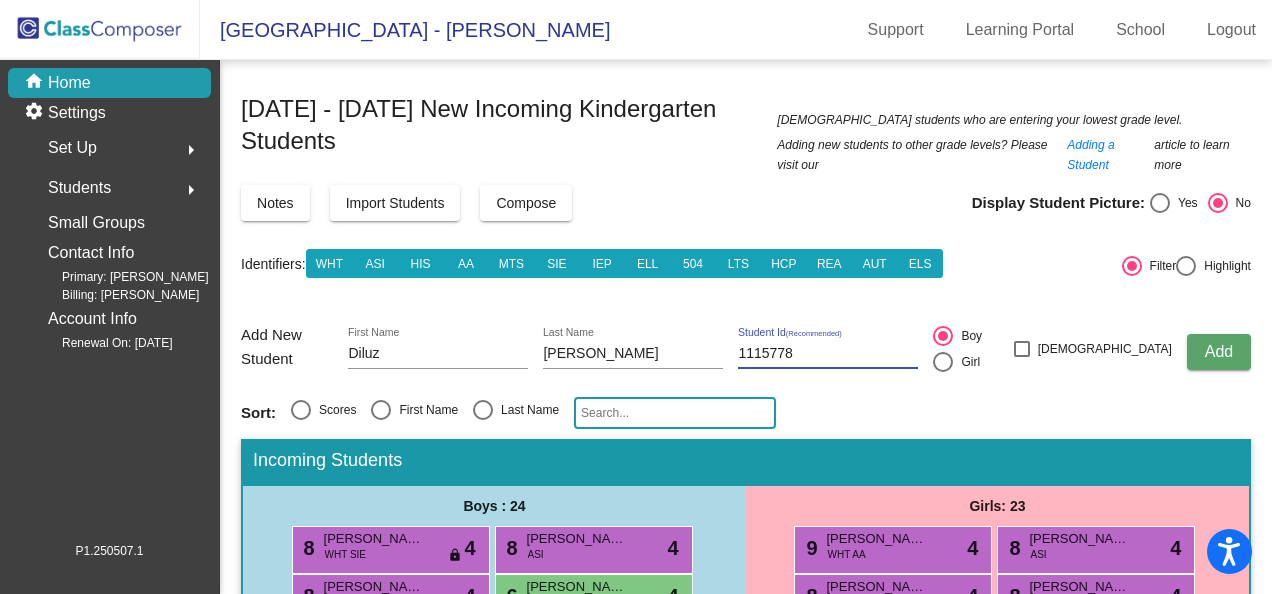 type on "1115778" 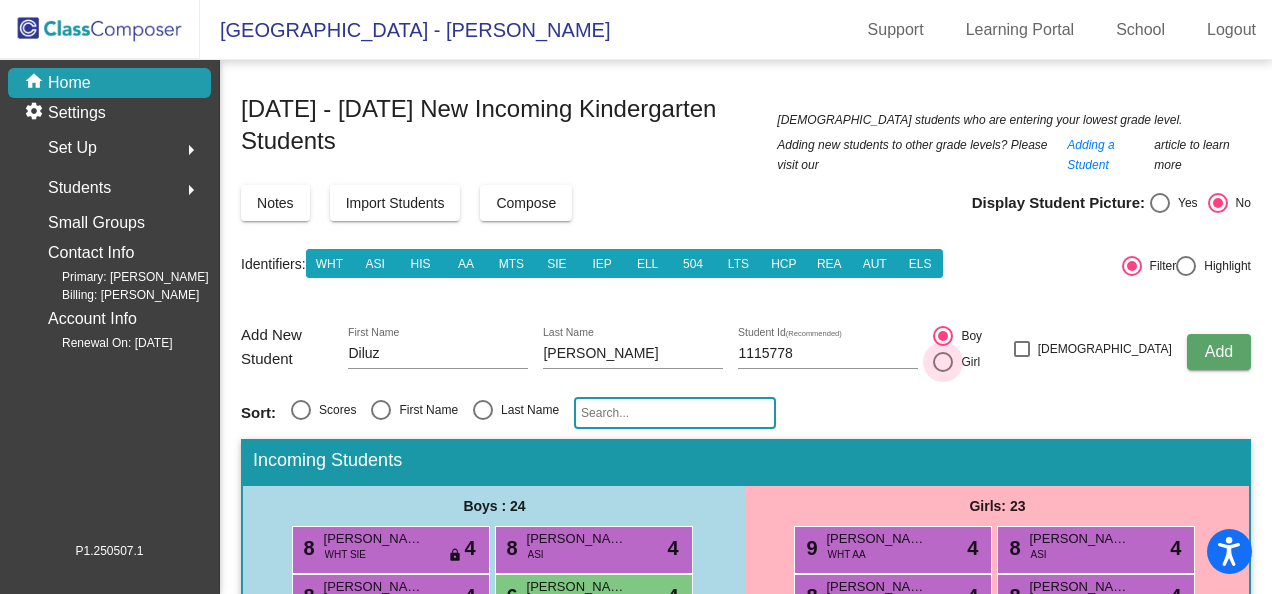 click at bounding box center (943, 362) 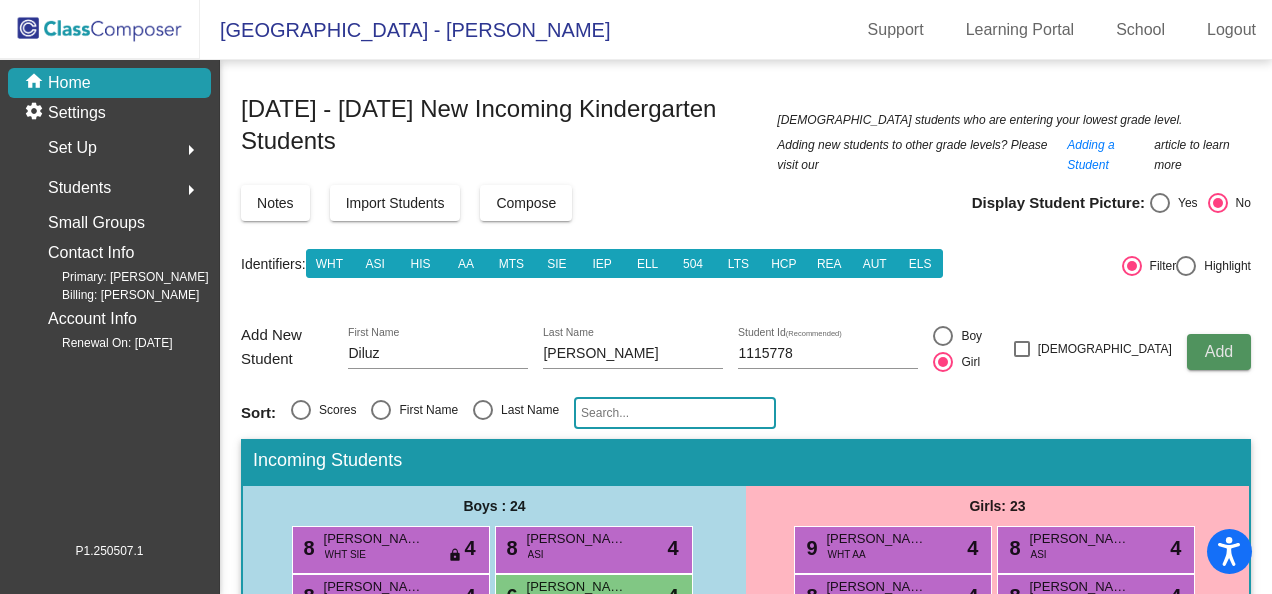 click on "Add" 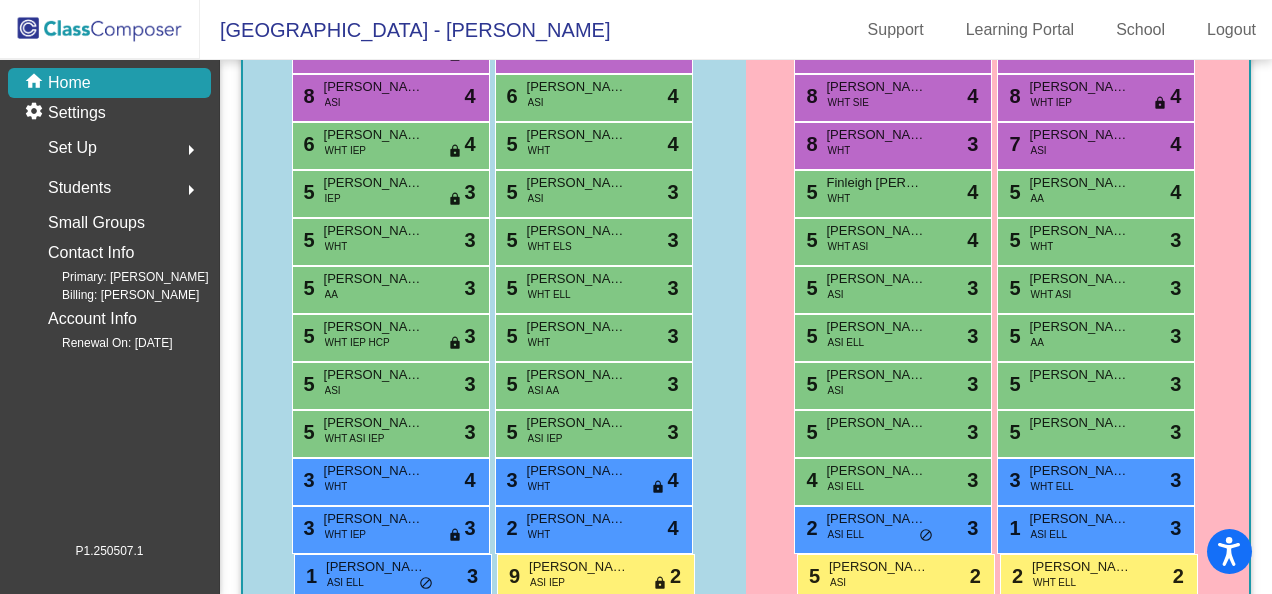 scroll, scrollTop: 543, scrollLeft: 0, axis: vertical 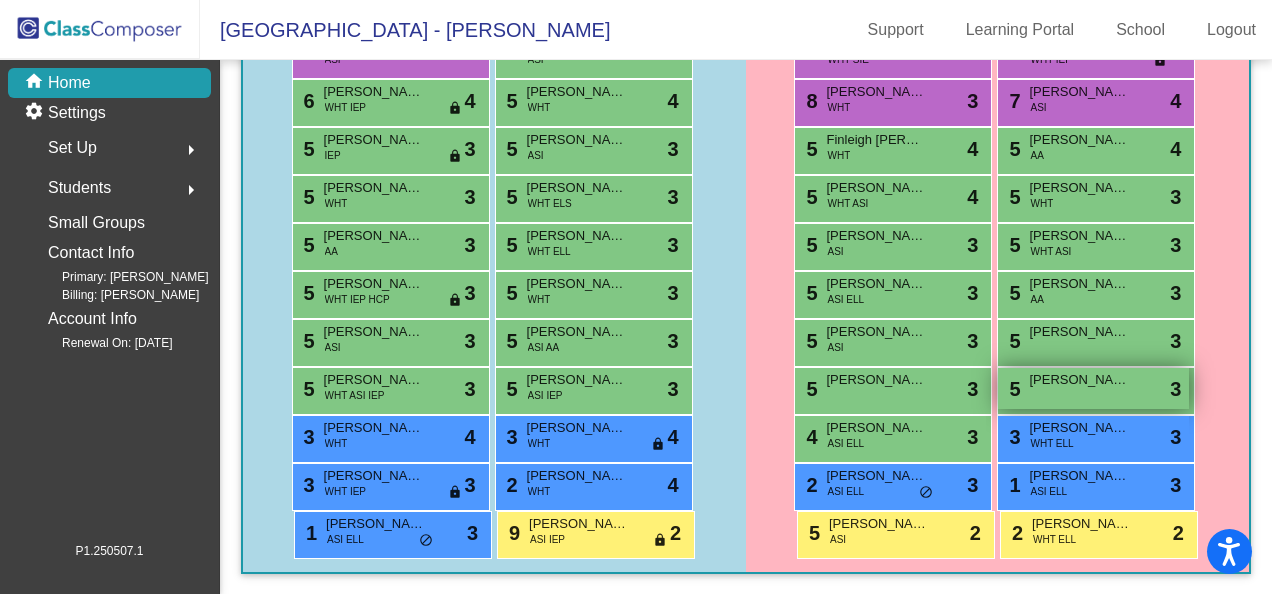 click on "[PERSON_NAME]" at bounding box center (1079, 380) 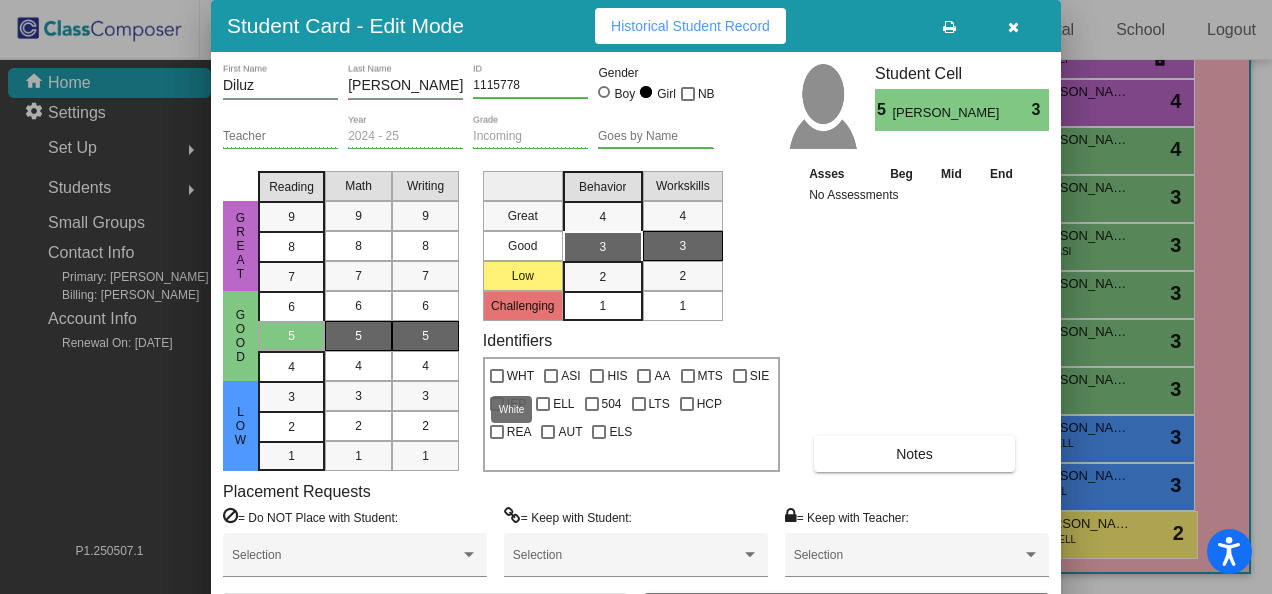 click at bounding box center (497, 376) 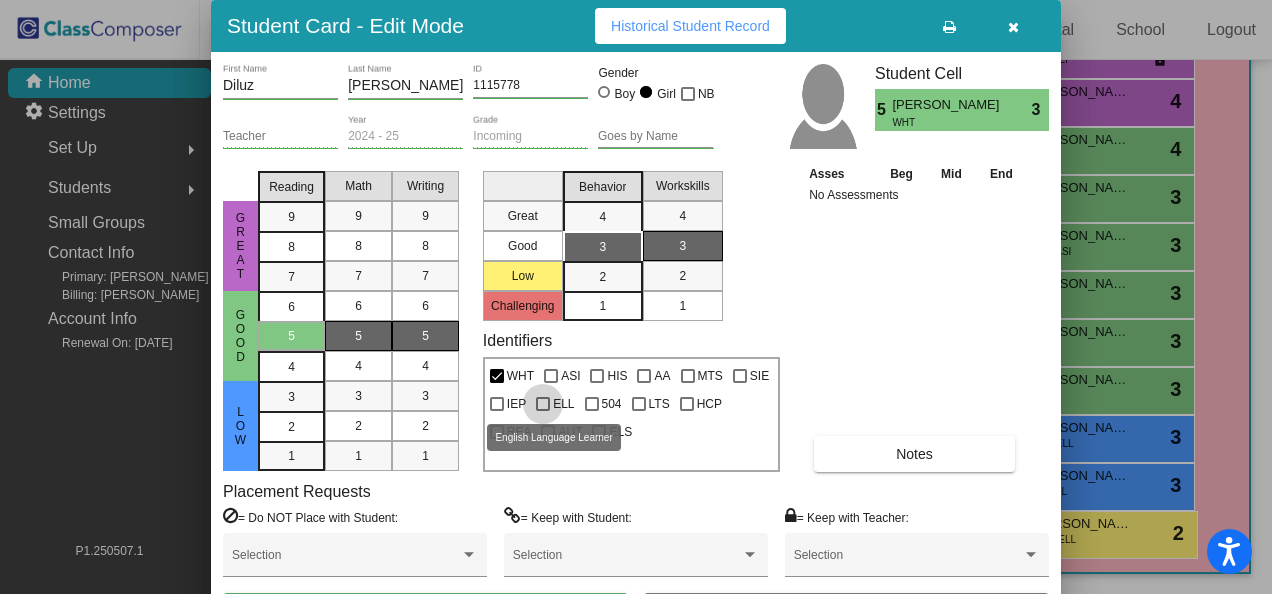 click at bounding box center (543, 404) 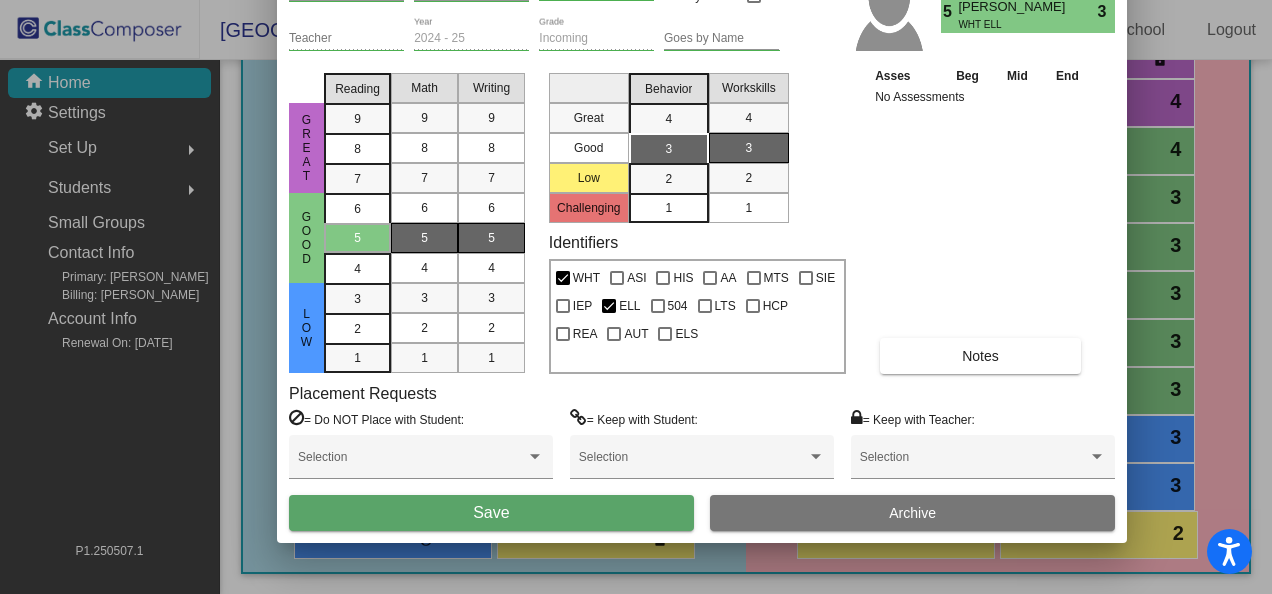 drag, startPoint x: 806, startPoint y: 24, endPoint x: 872, endPoint y: -74, distance: 118.15244 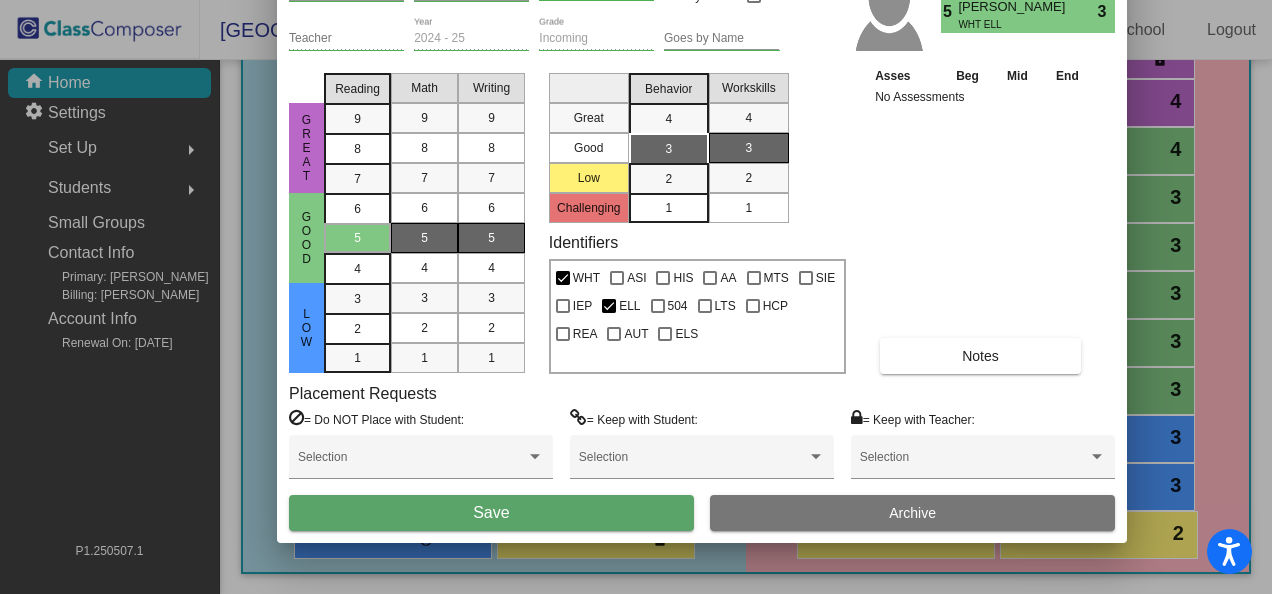 click on "Save" at bounding box center [491, 512] 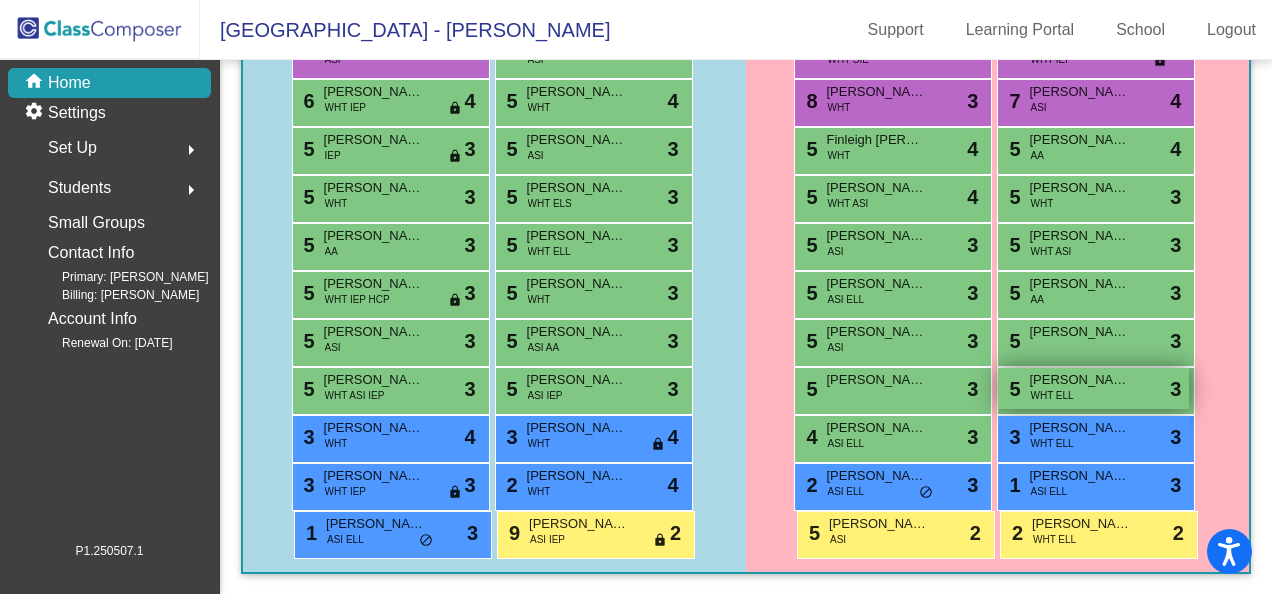 click on "[PERSON_NAME]" at bounding box center [1079, 380] 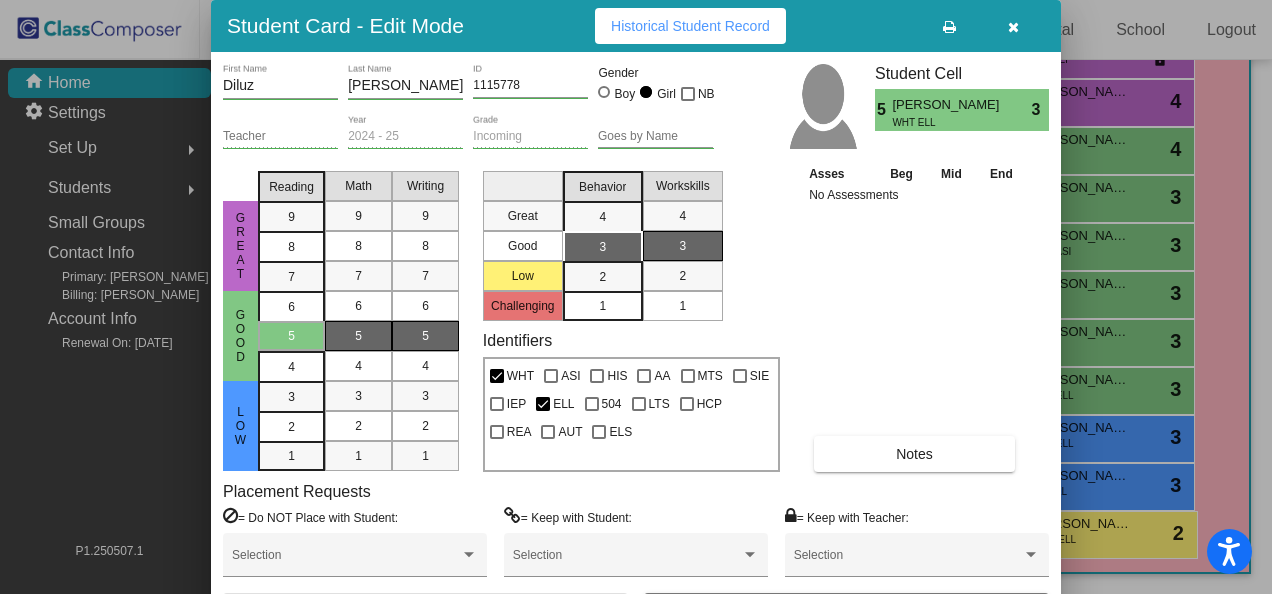 click on "Notes" at bounding box center (914, 454) 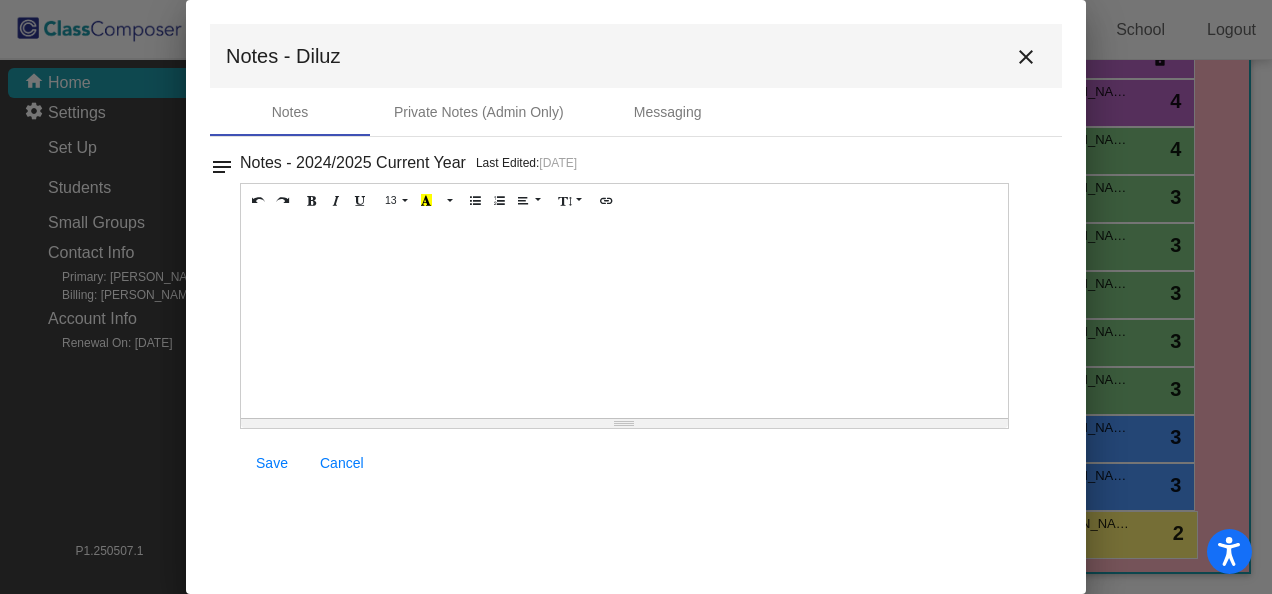 click at bounding box center [624, 318] 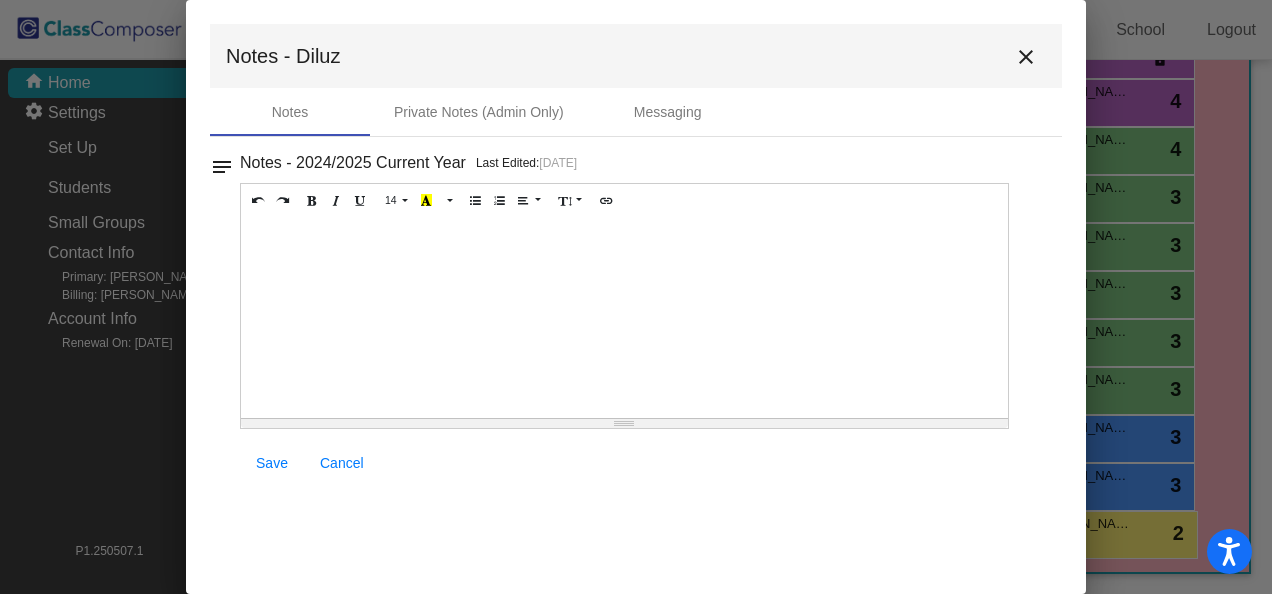 type 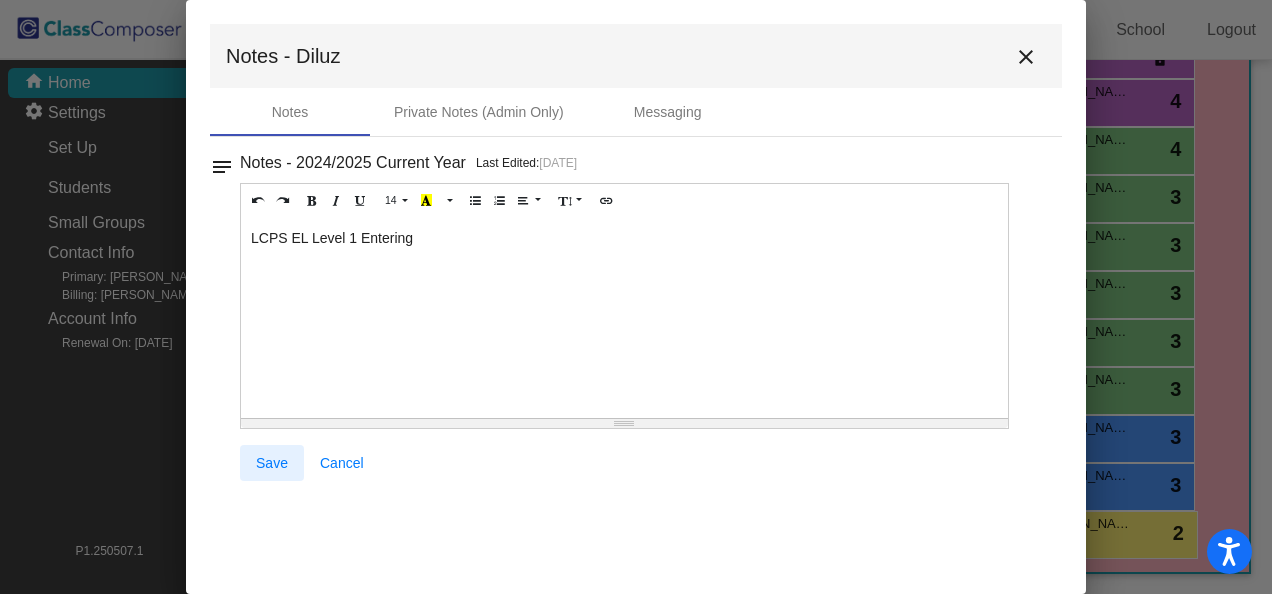 click on "Save" at bounding box center [272, 463] 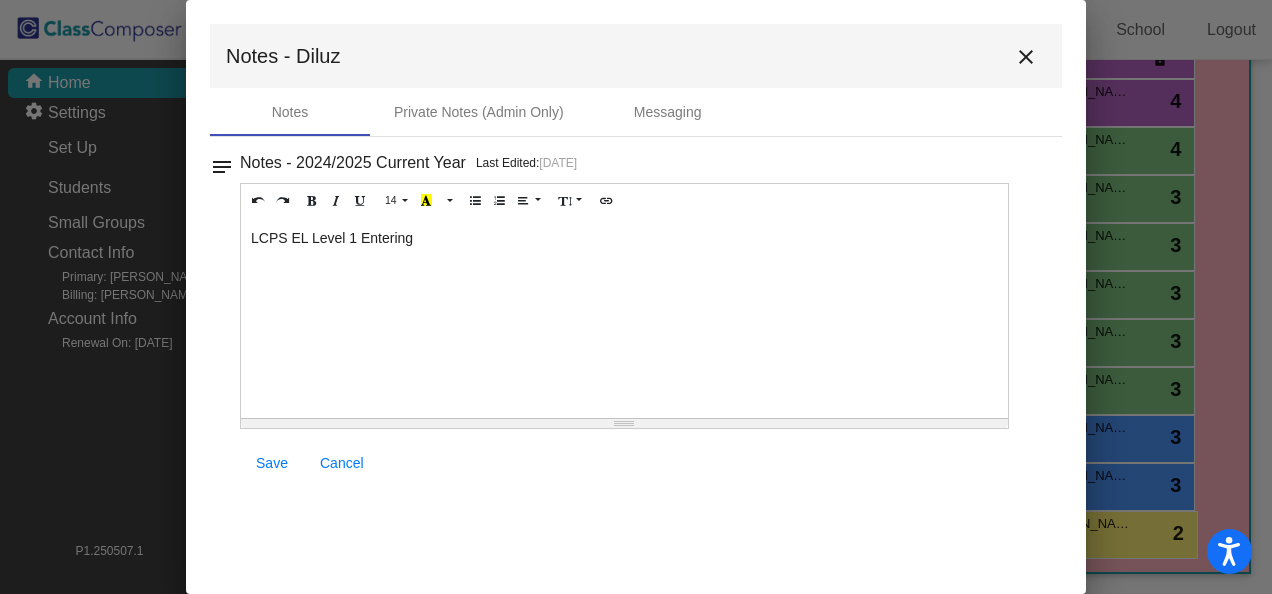 click on "close" at bounding box center [1026, 57] 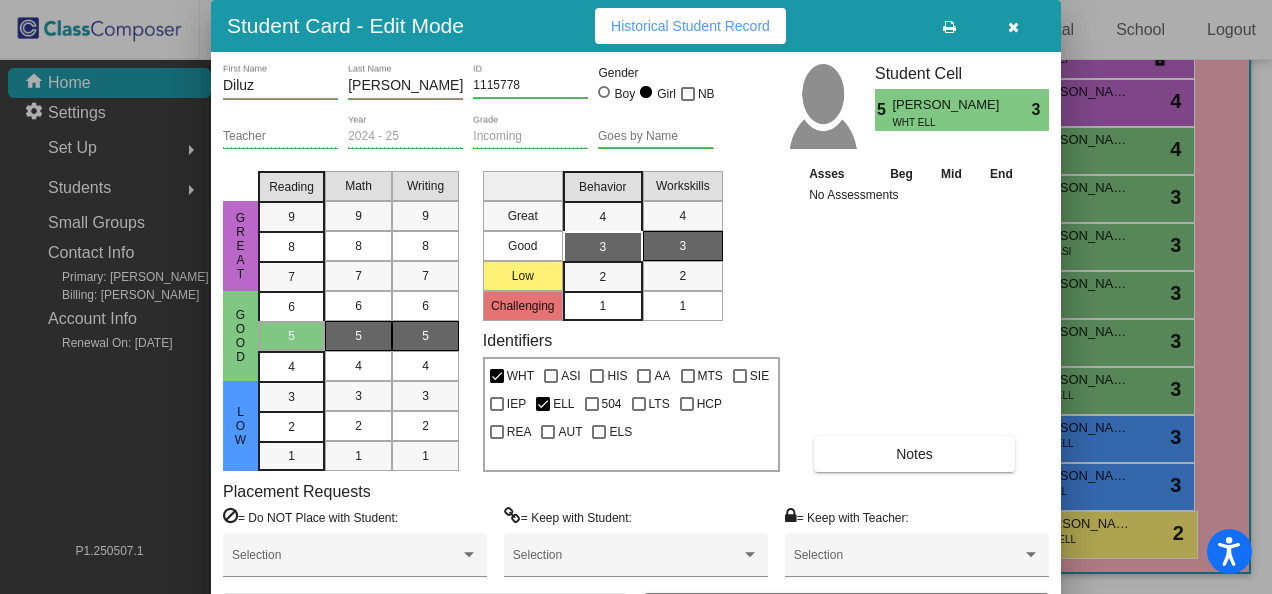 click at bounding box center [1013, 27] 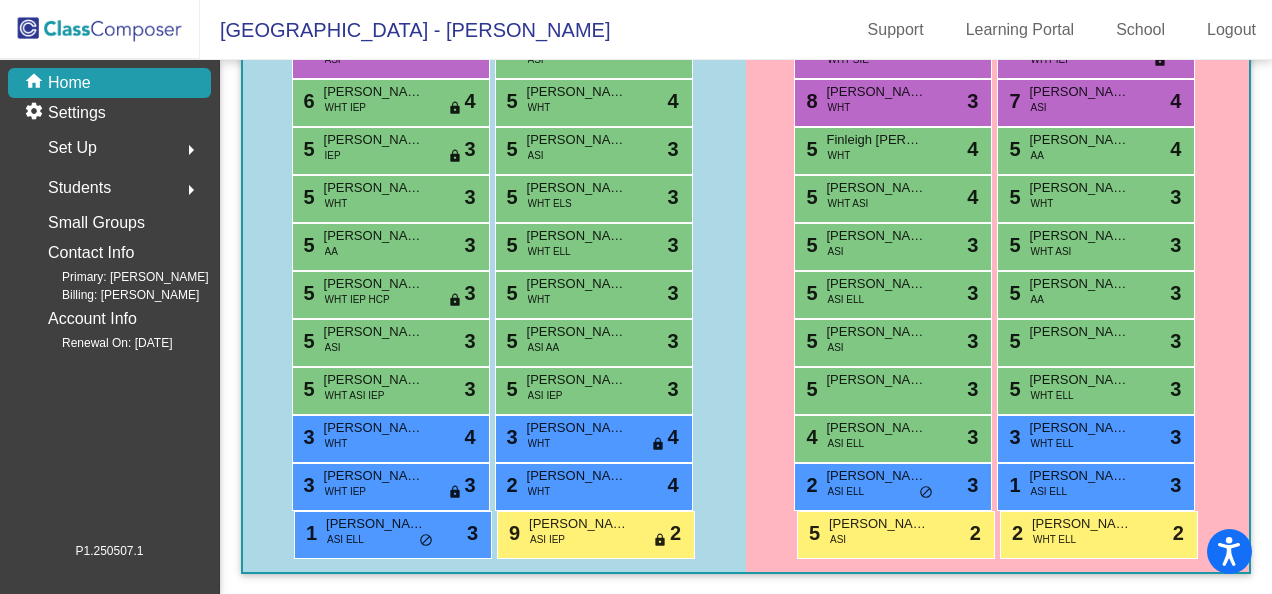 scroll, scrollTop: 0, scrollLeft: 0, axis: both 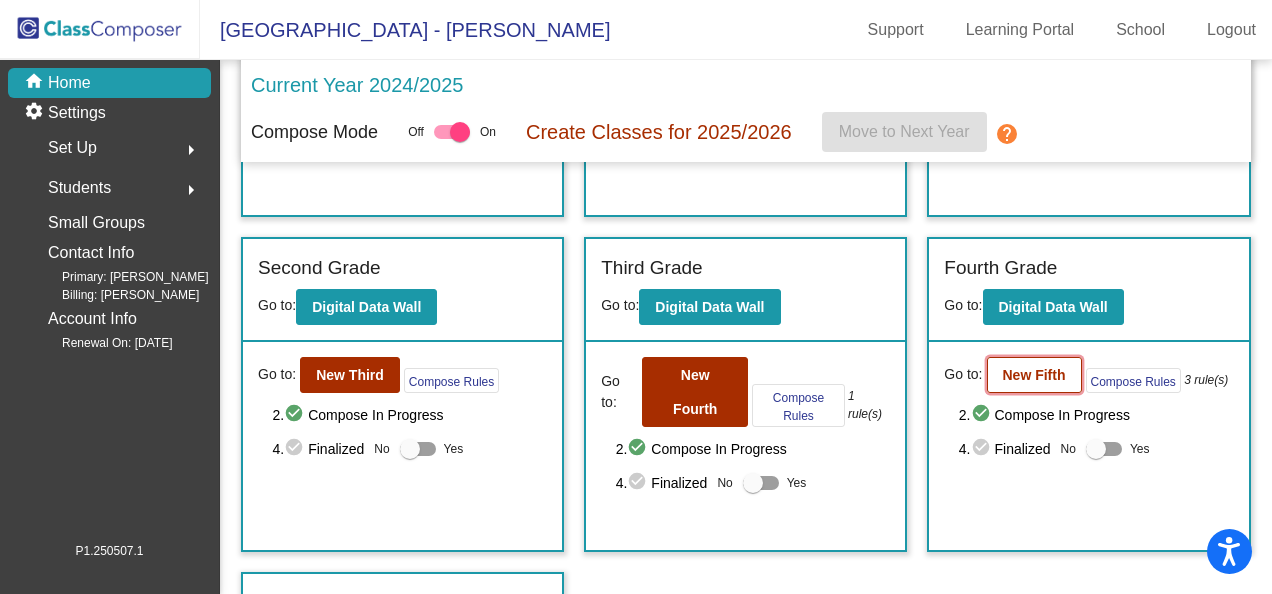 click on "New Fifth" 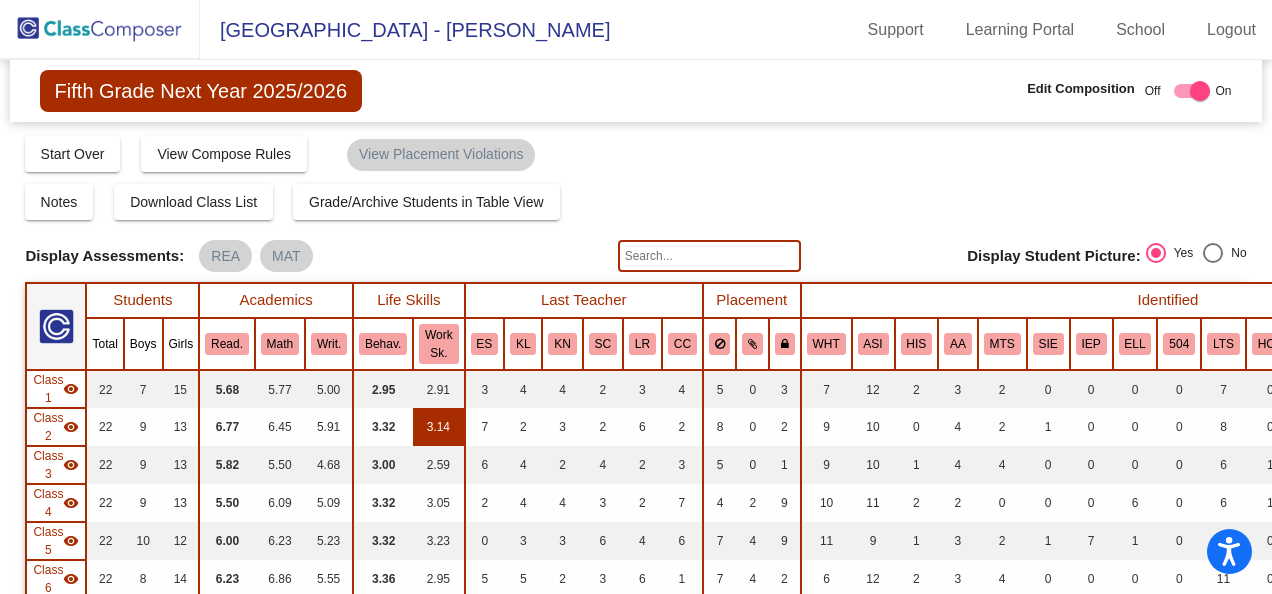 scroll, scrollTop: 400, scrollLeft: 0, axis: vertical 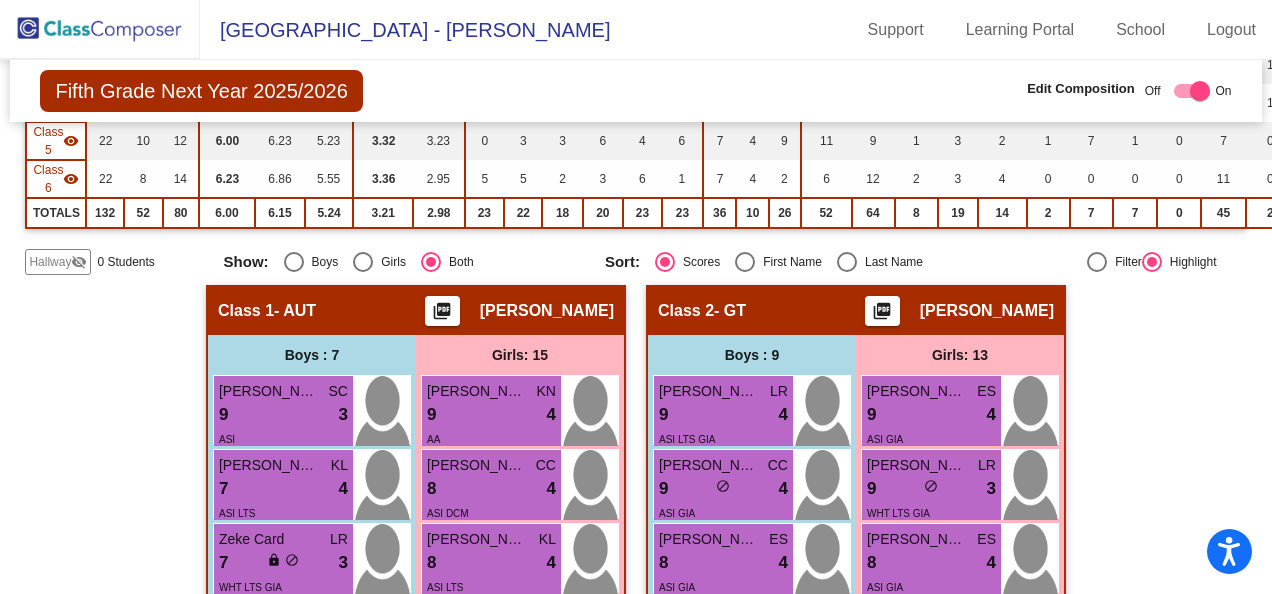 click on "visibility_off" 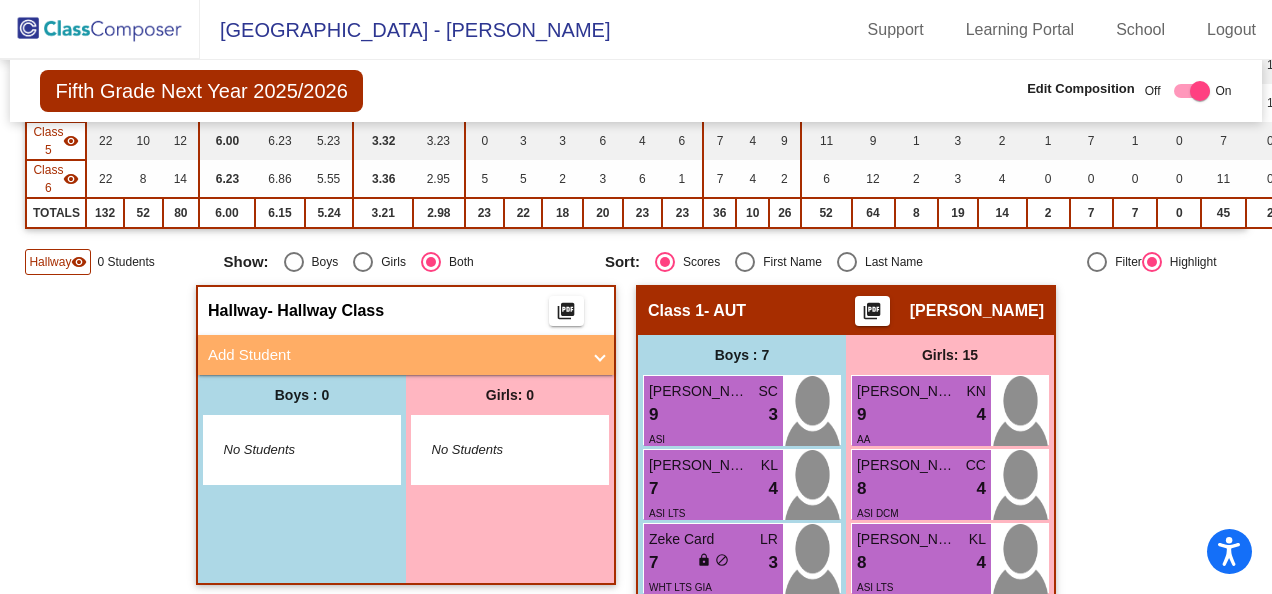 scroll, scrollTop: 0, scrollLeft: 0, axis: both 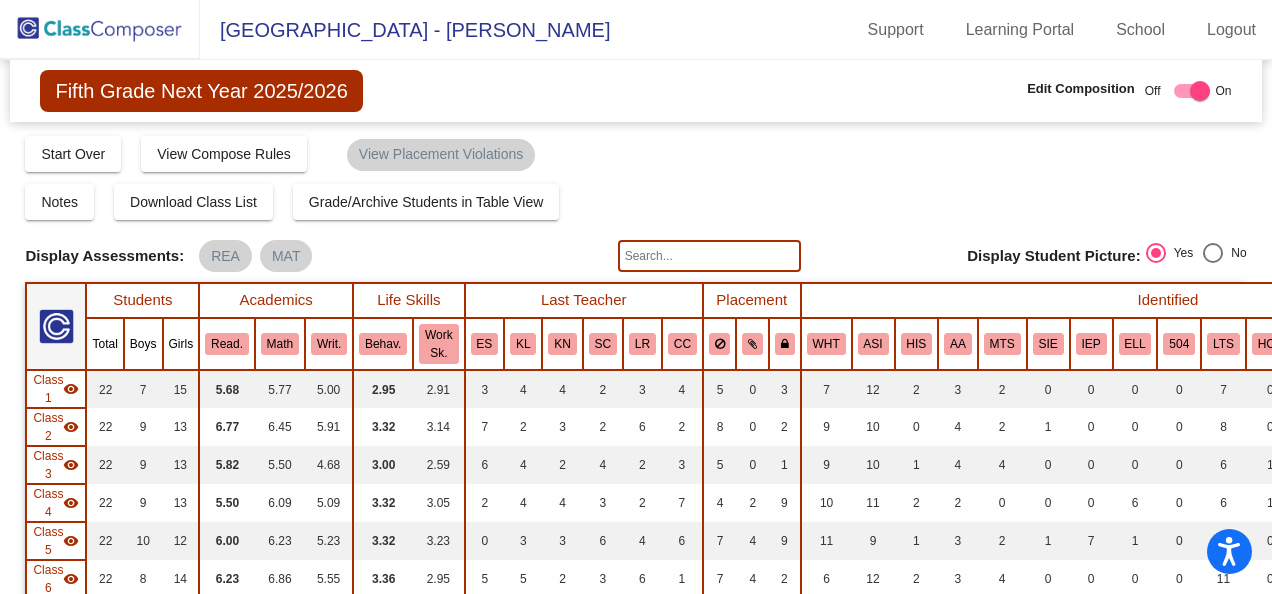 click 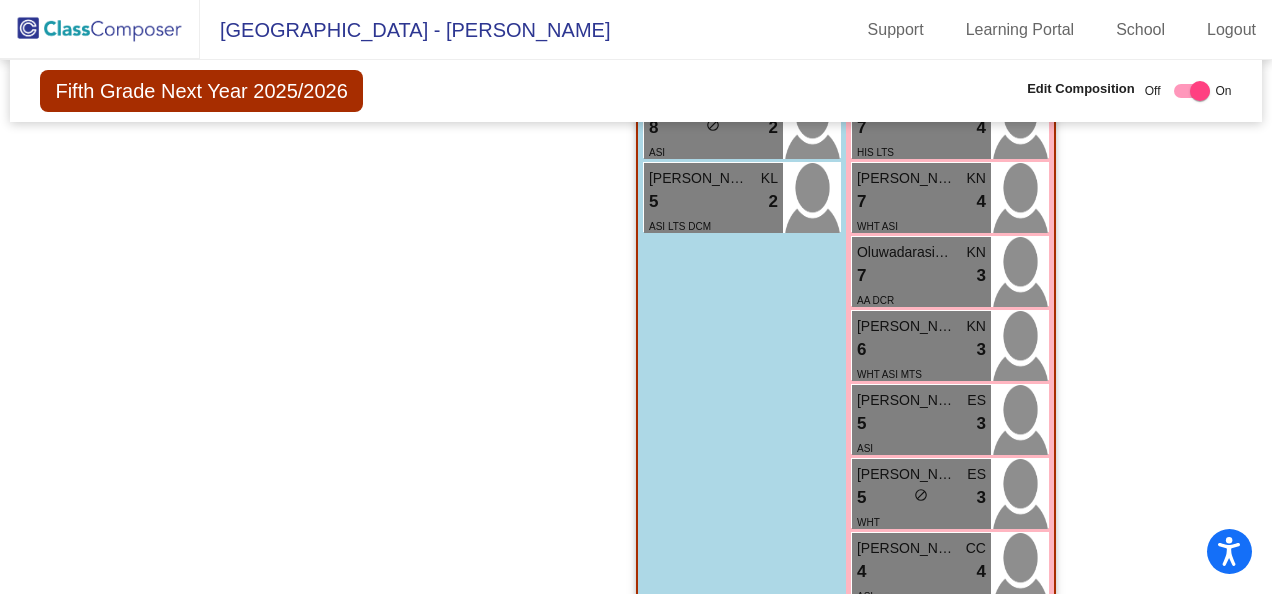 scroll, scrollTop: 1457, scrollLeft: 0, axis: vertical 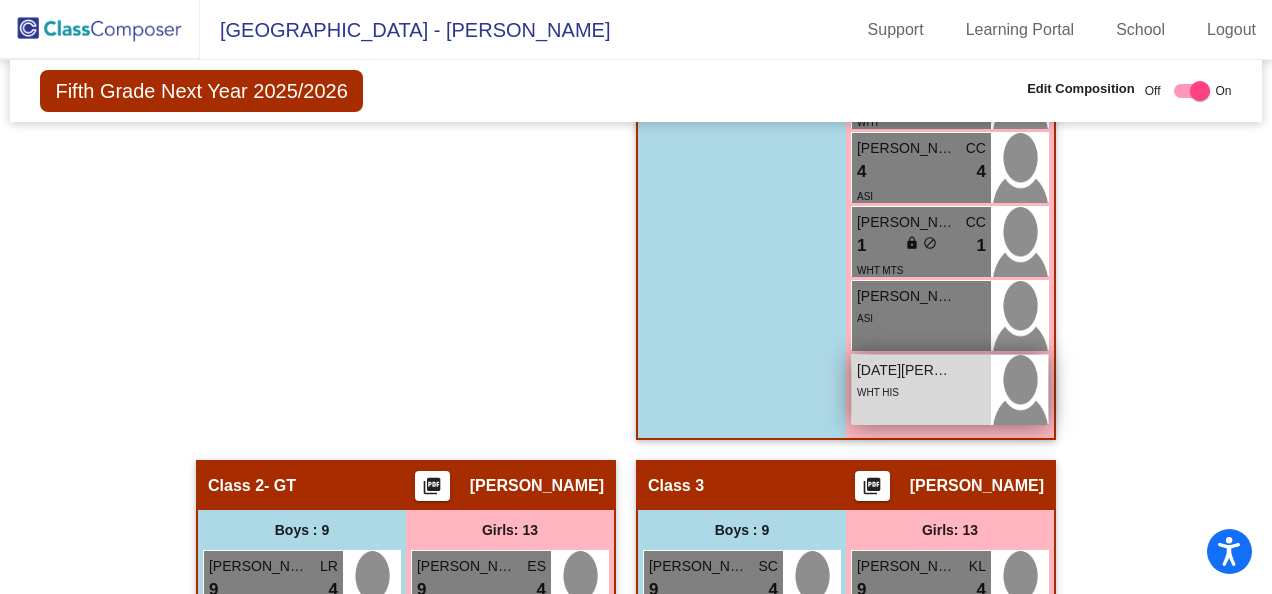 click on "[DATE][PERSON_NAME]" at bounding box center (907, 370) 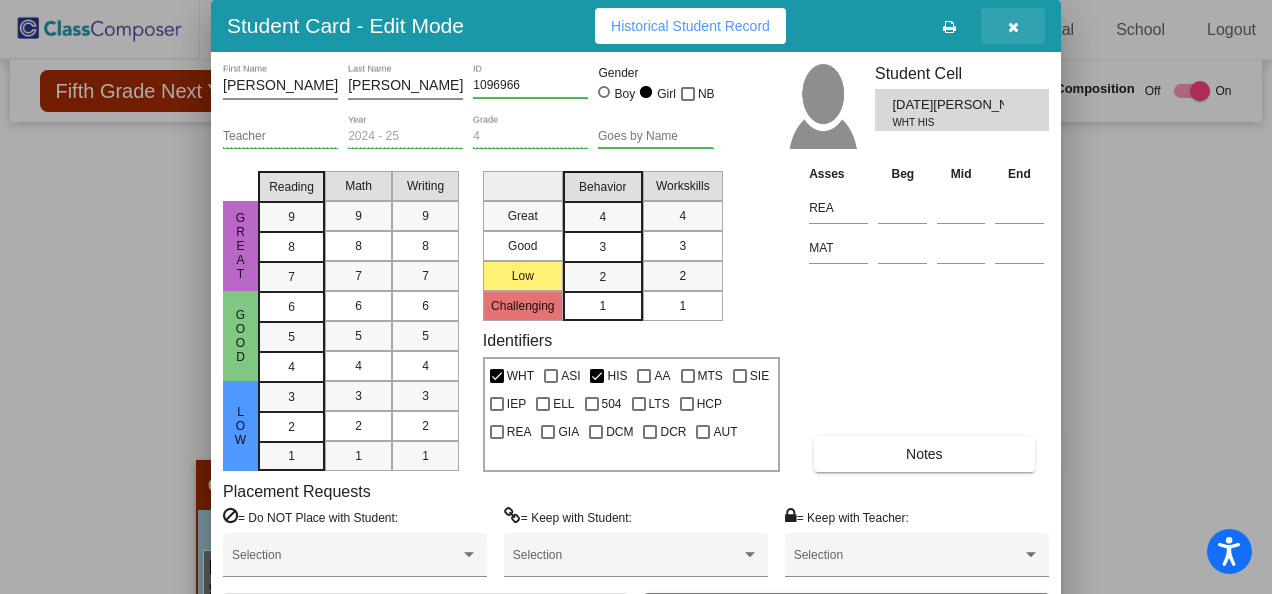 click at bounding box center [1013, 27] 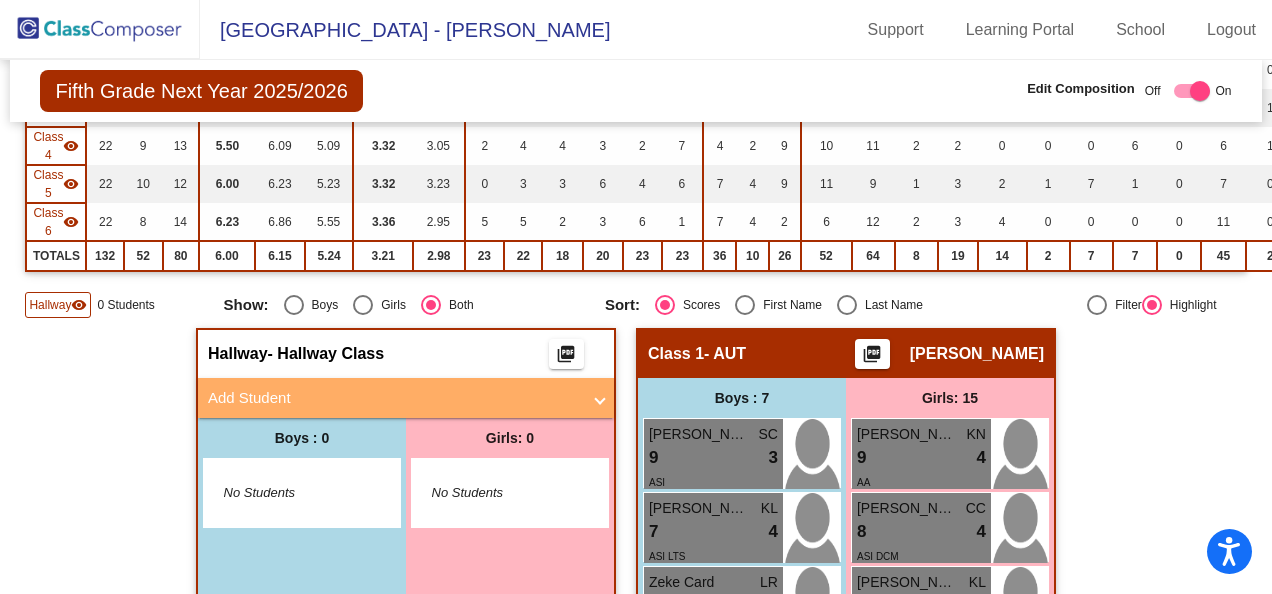 scroll, scrollTop: 0, scrollLeft: 0, axis: both 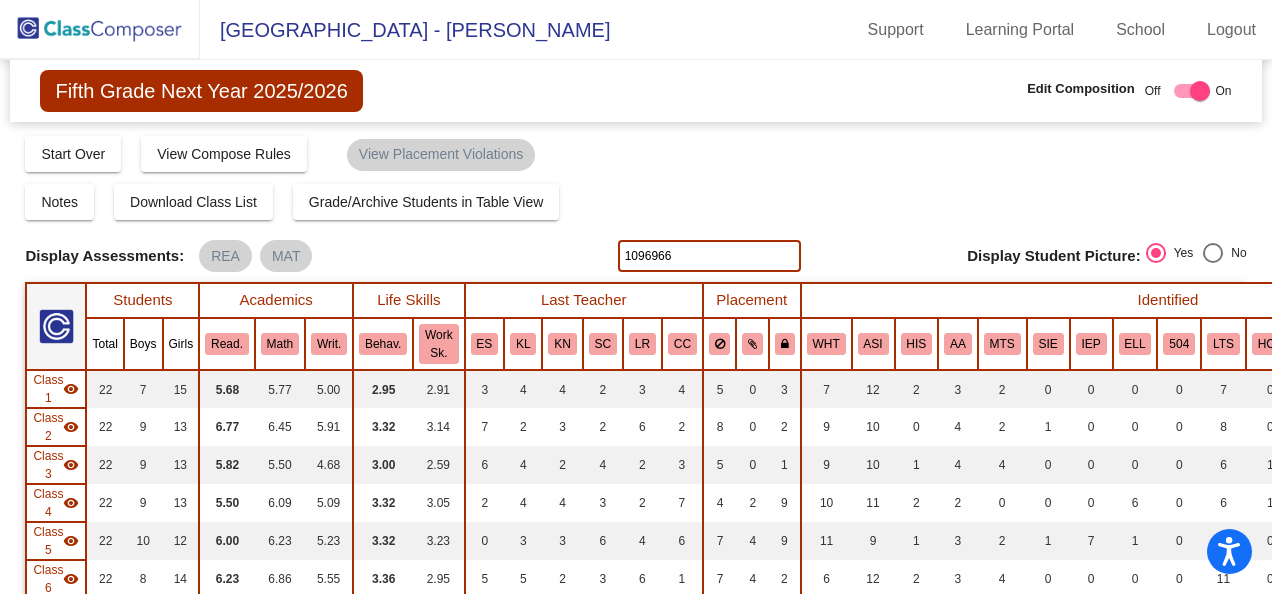 click on "1096966" 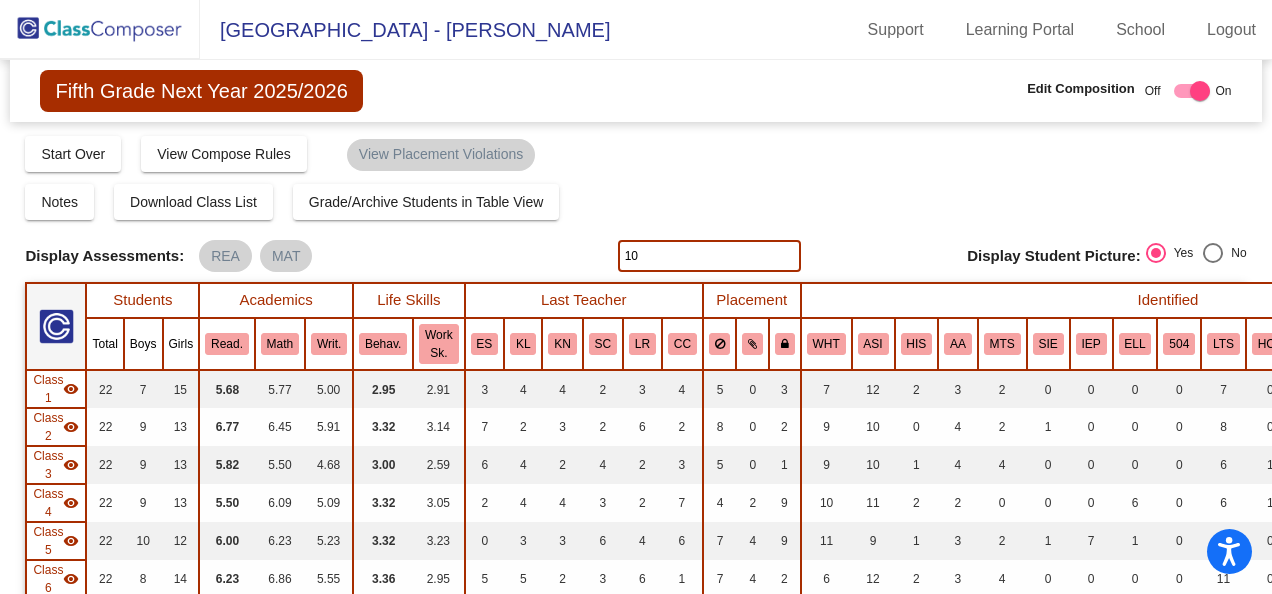 type on "1" 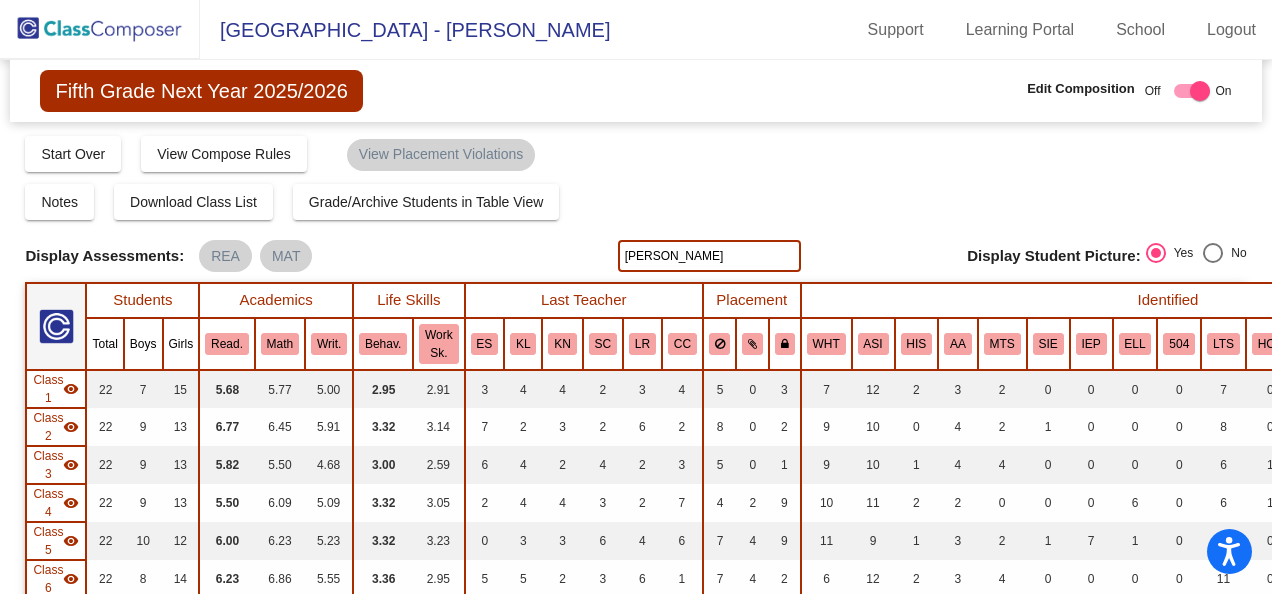 type on "[PERSON_NAME]" 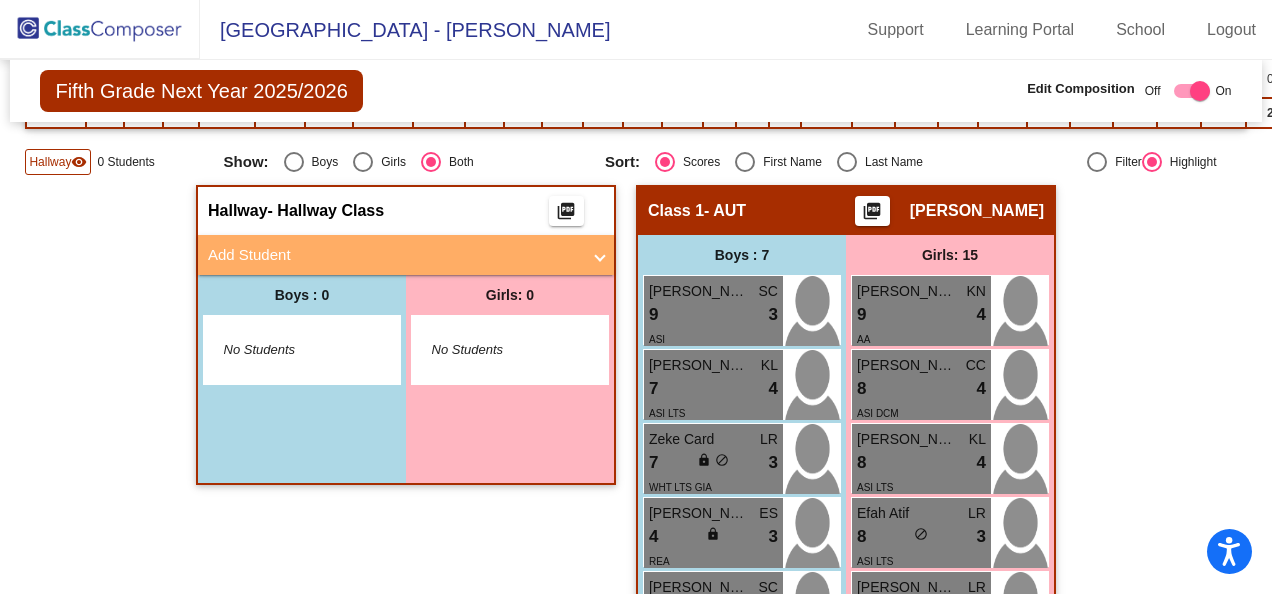 scroll, scrollTop: 0, scrollLeft: 0, axis: both 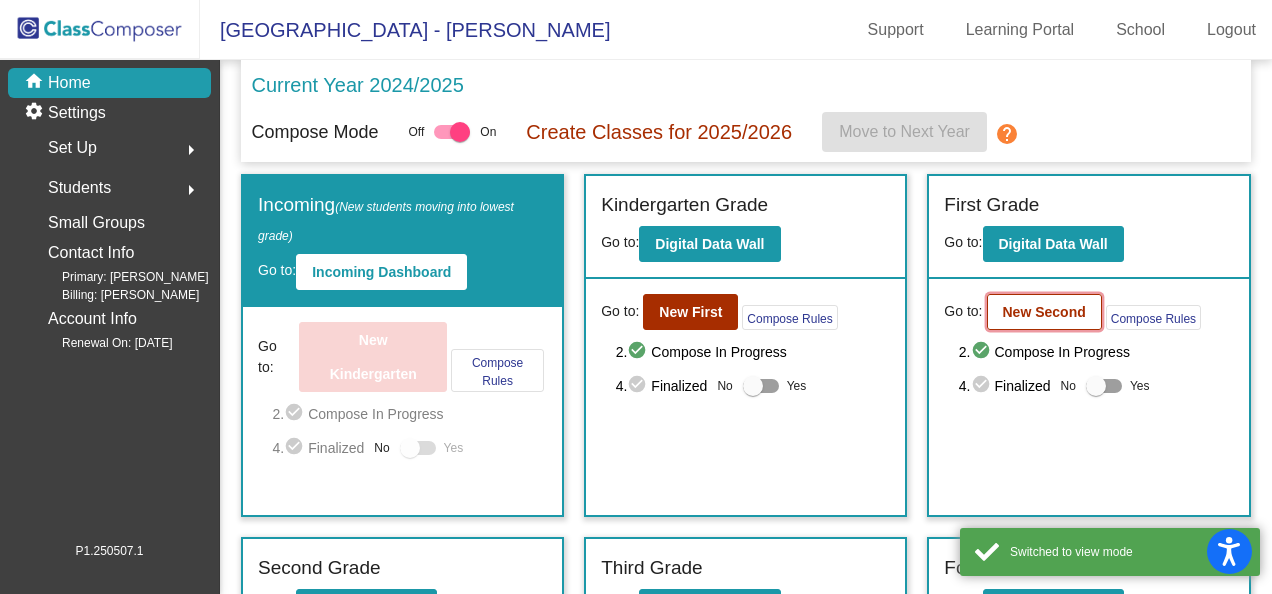click on "New Second" 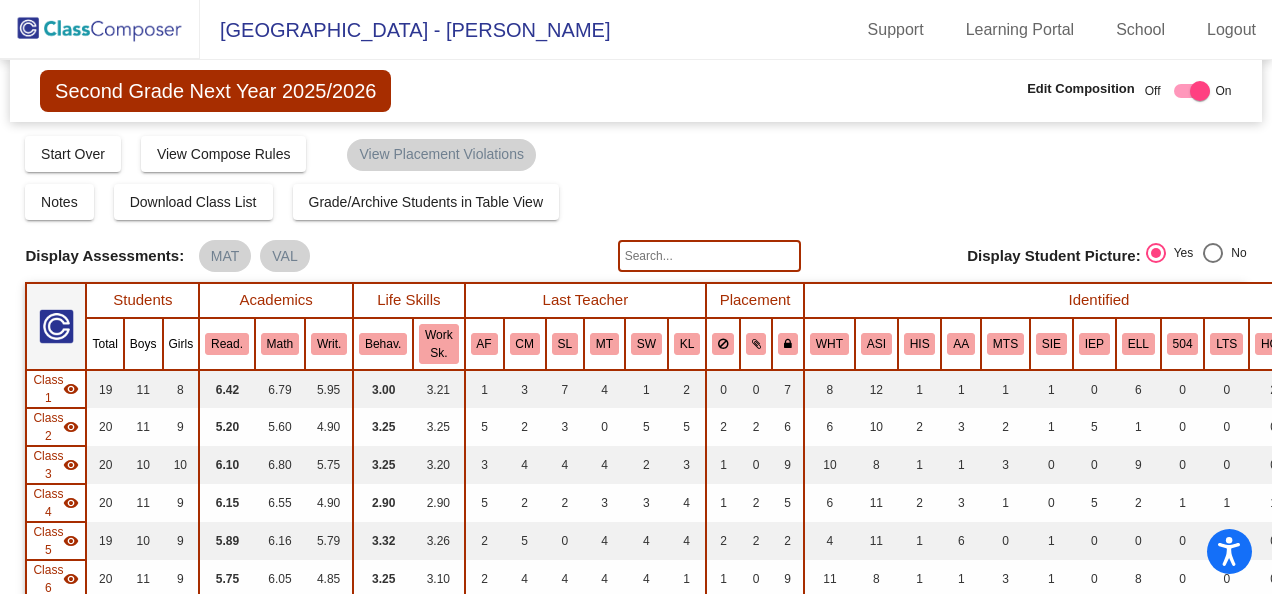 click 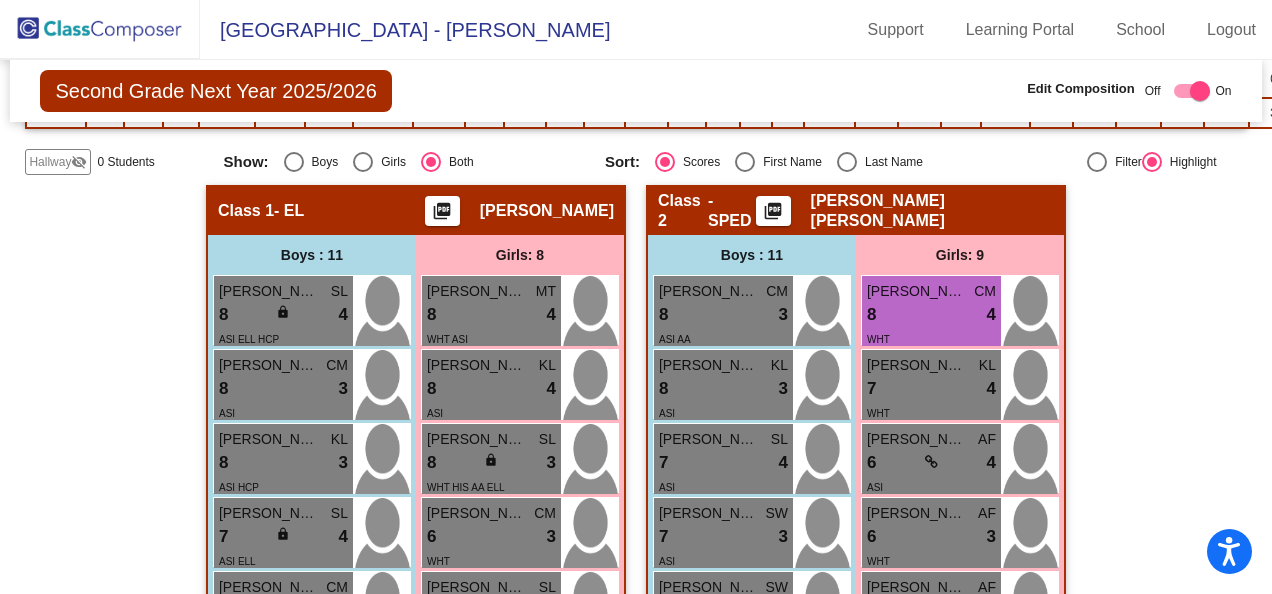 scroll, scrollTop: 0, scrollLeft: 0, axis: both 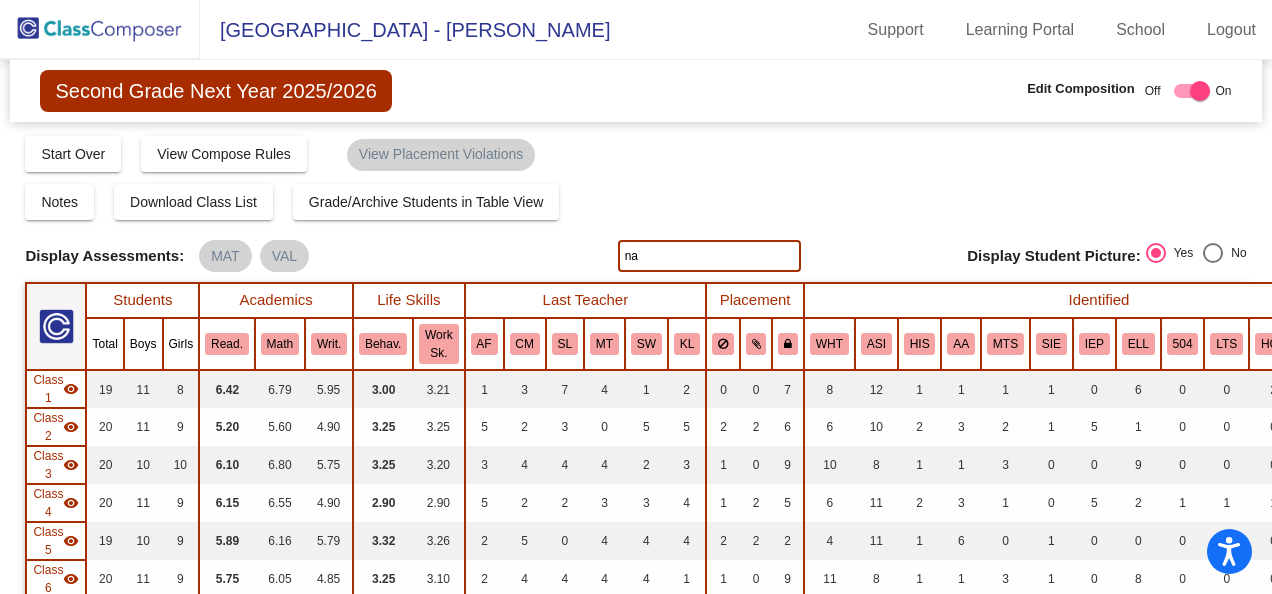 type on "n" 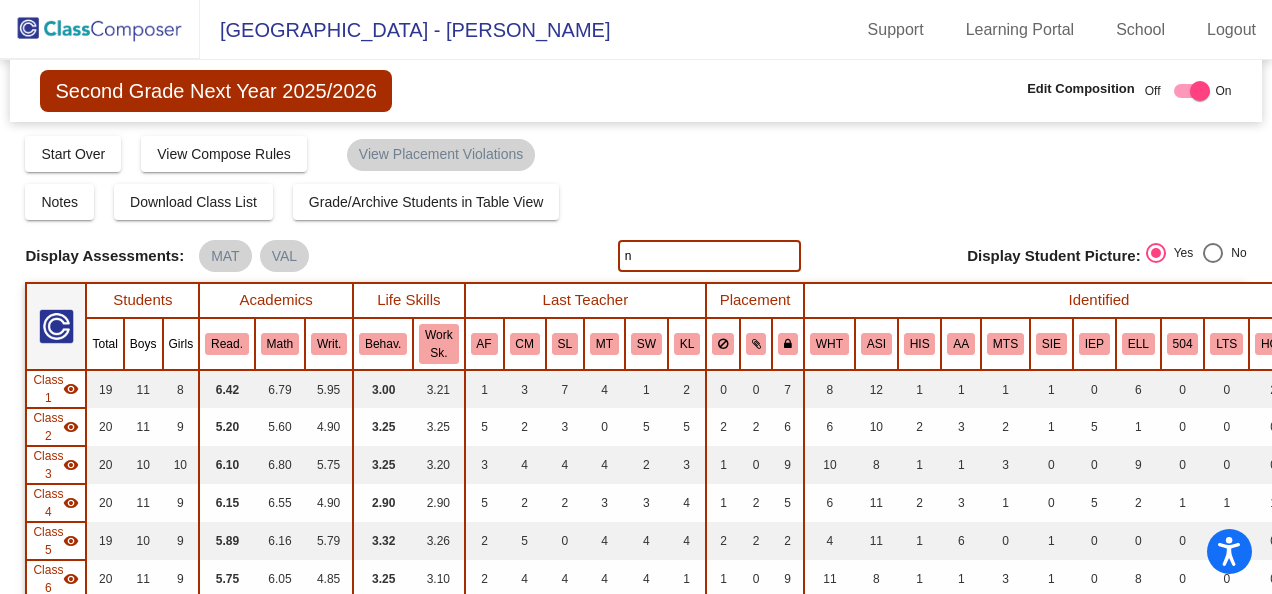 type 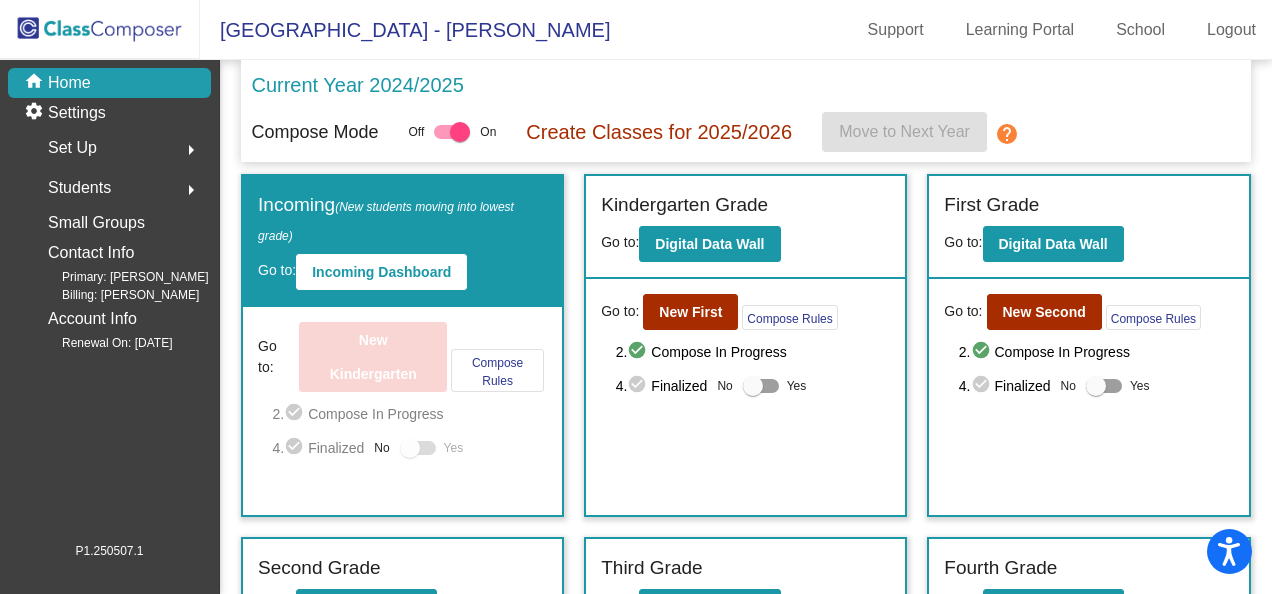 click on "Students" 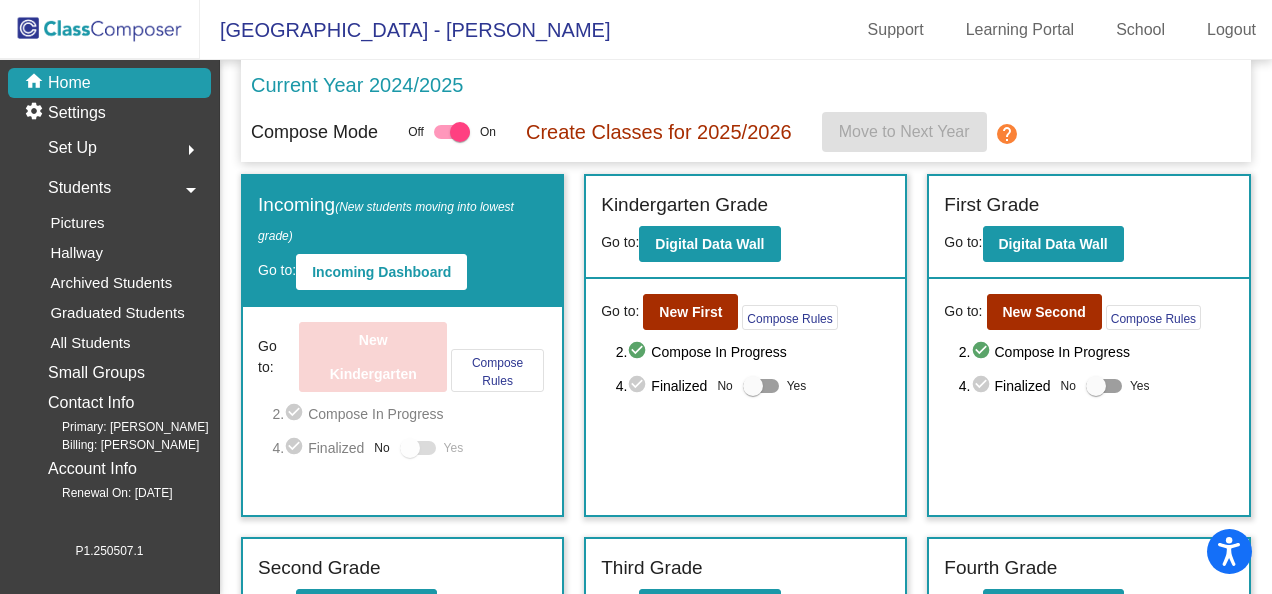 click on "Students" 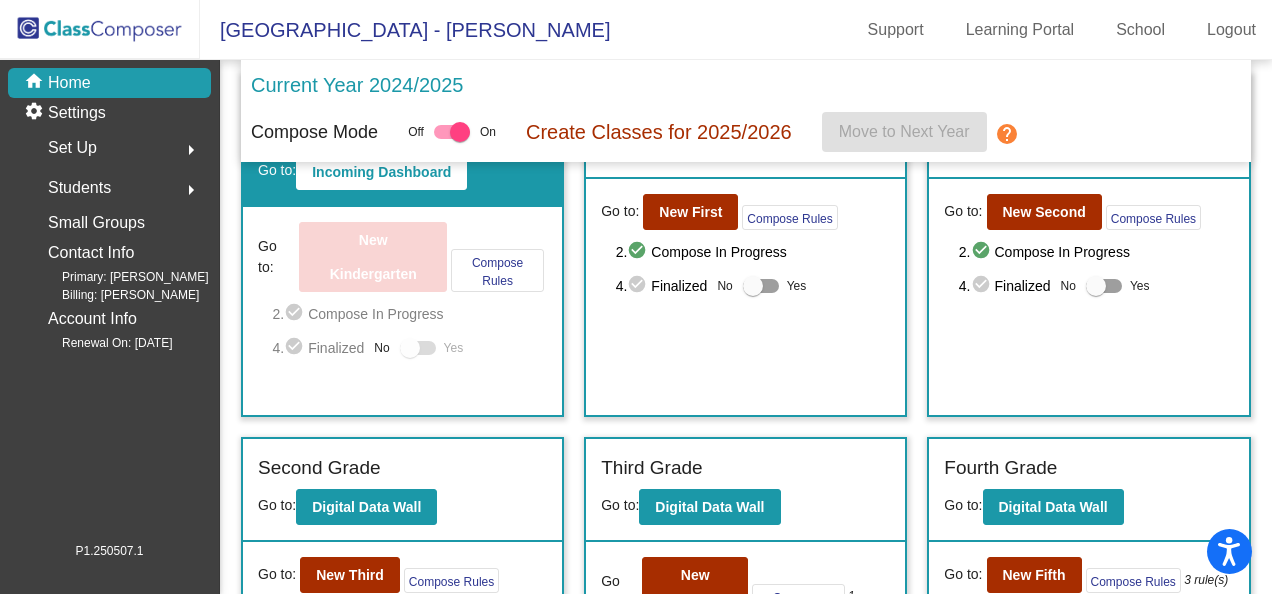 scroll, scrollTop: 300, scrollLeft: 0, axis: vertical 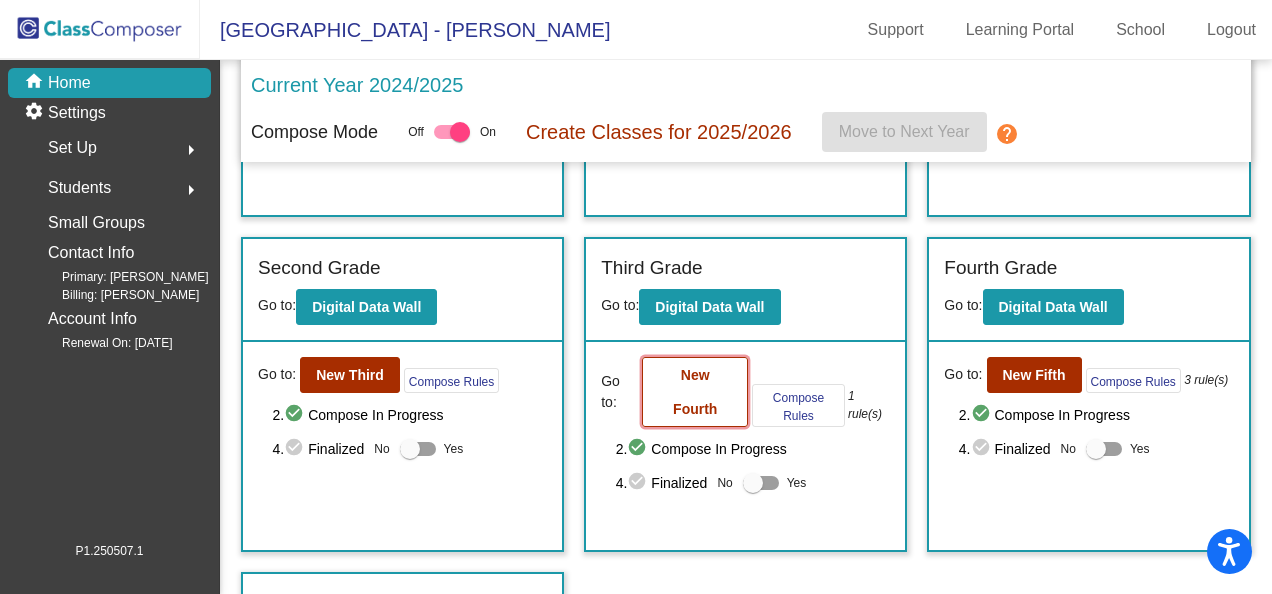 click on "New Fourth" 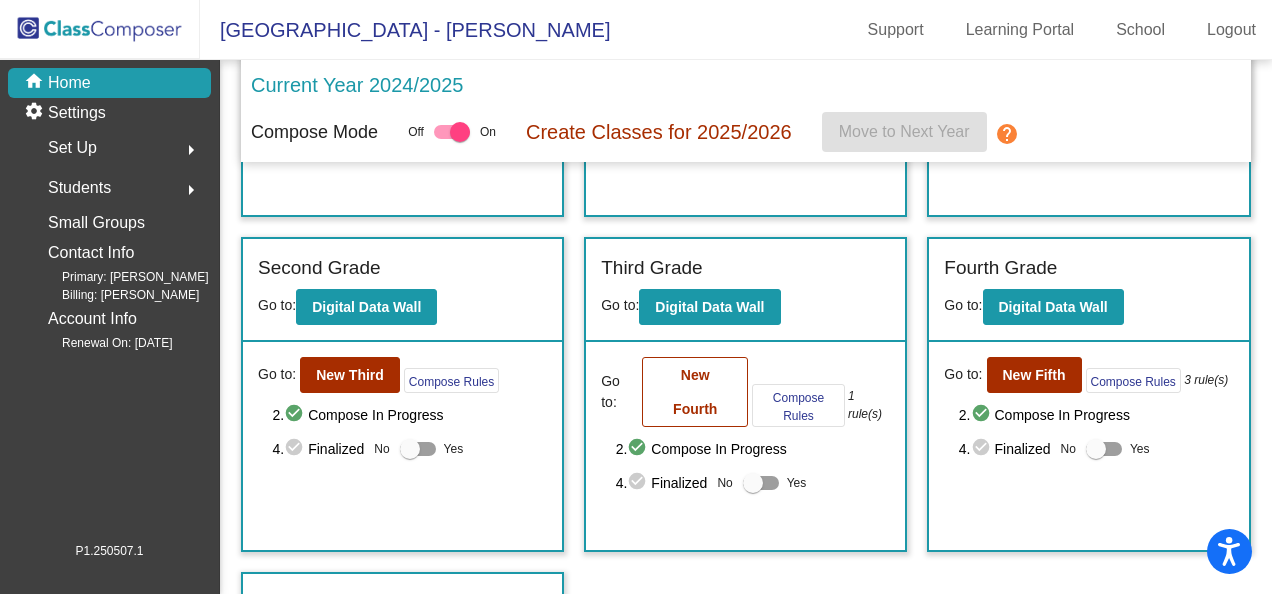 scroll, scrollTop: 0, scrollLeft: 0, axis: both 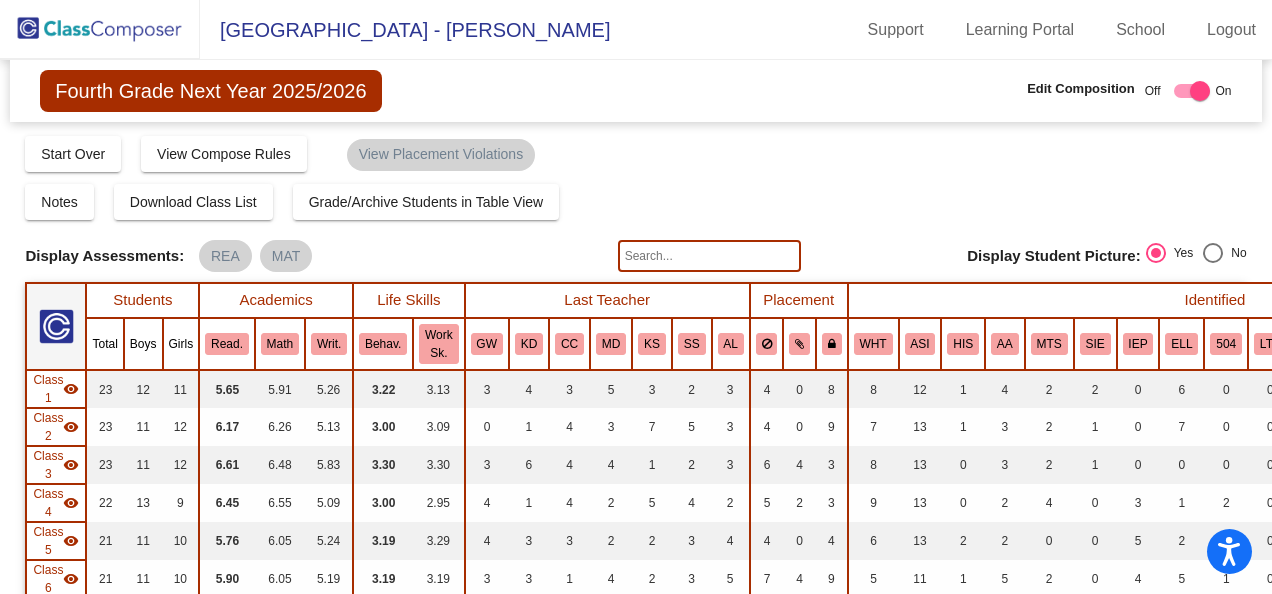 click 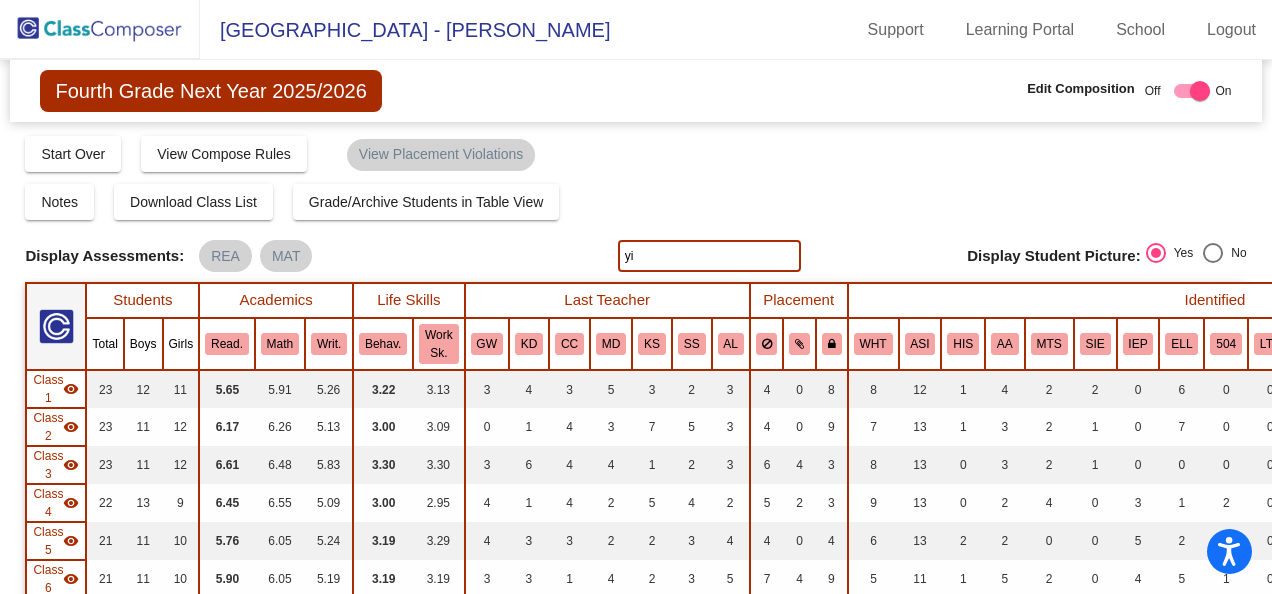 type on "yi" 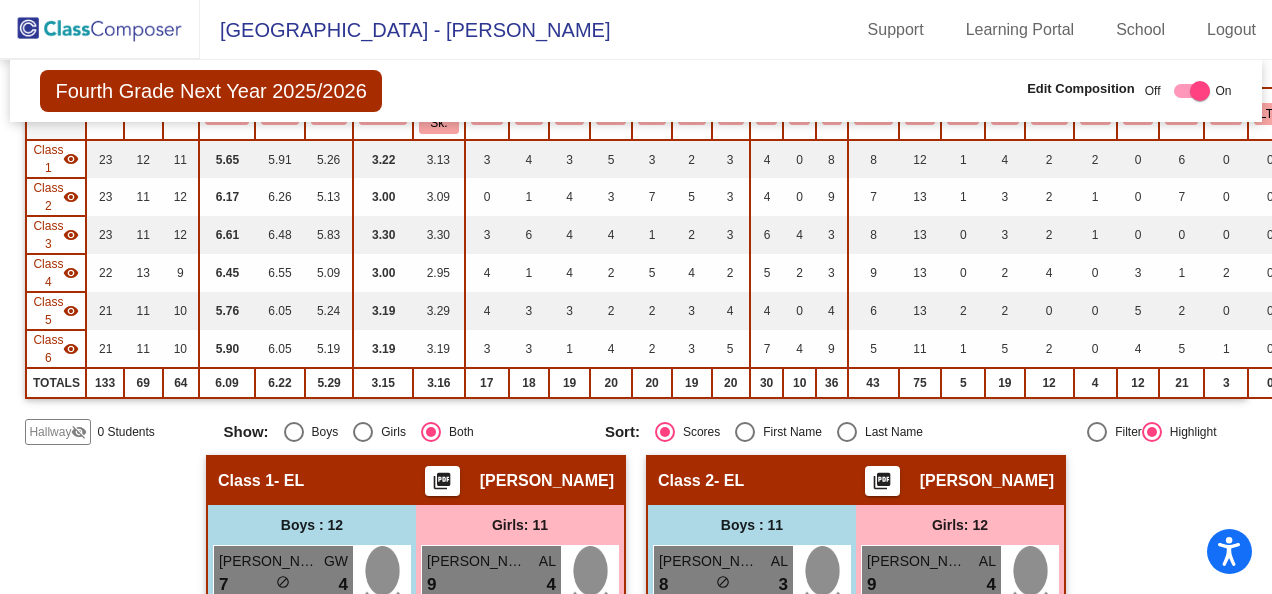 scroll, scrollTop: 0, scrollLeft: 0, axis: both 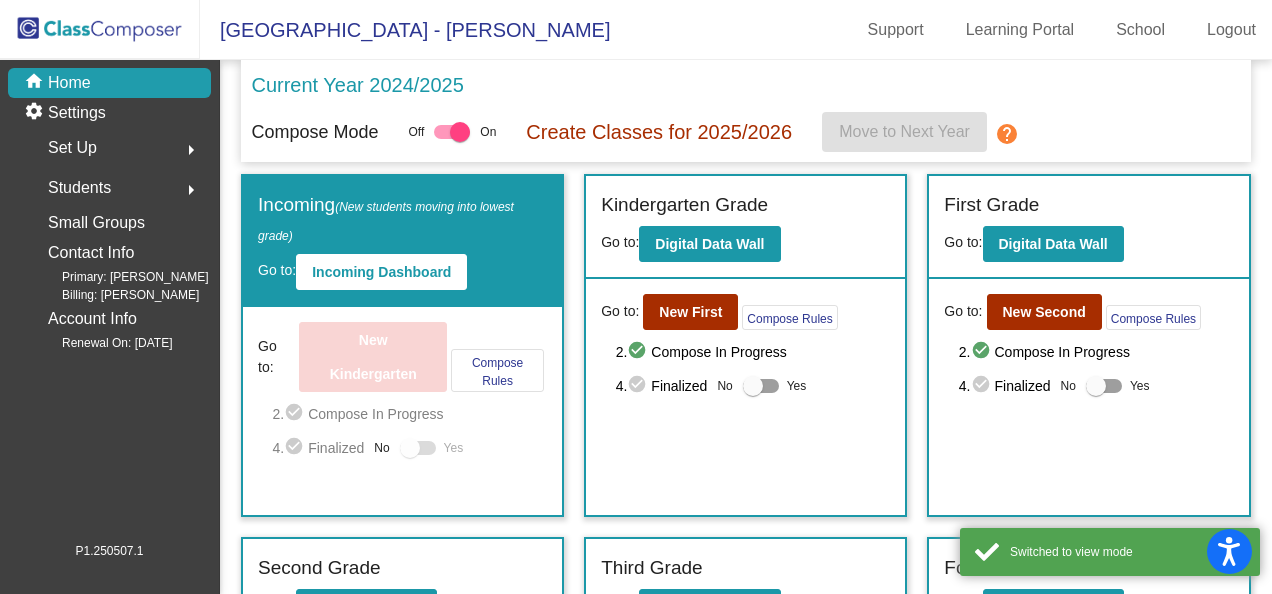 click on "Students" 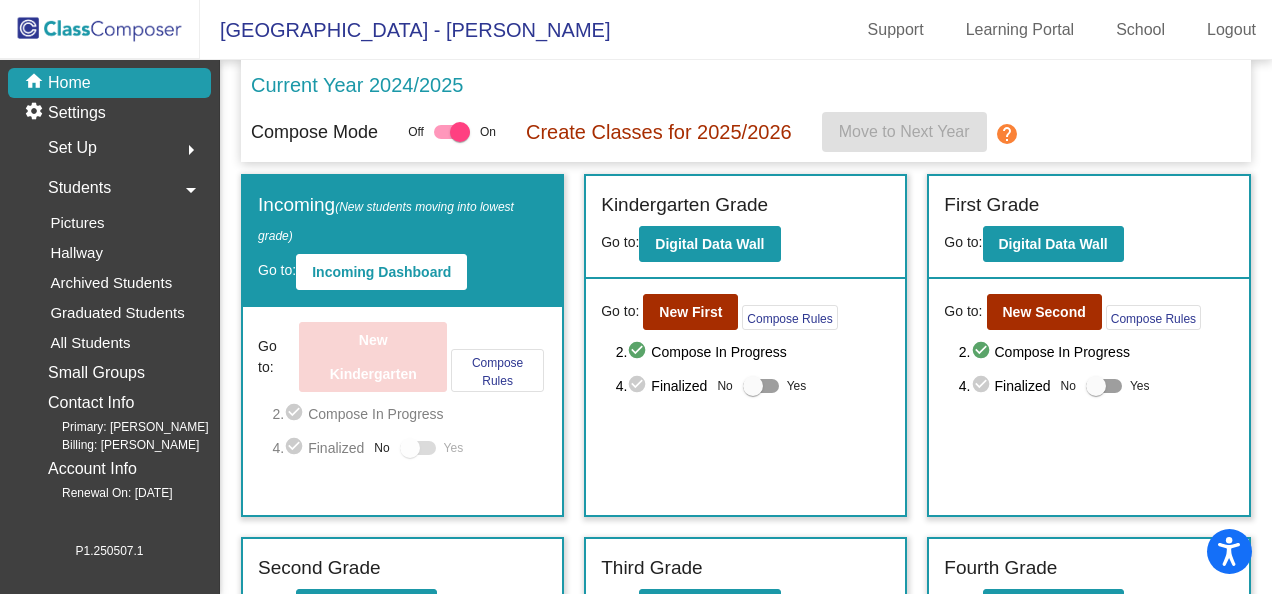 click on "Students" 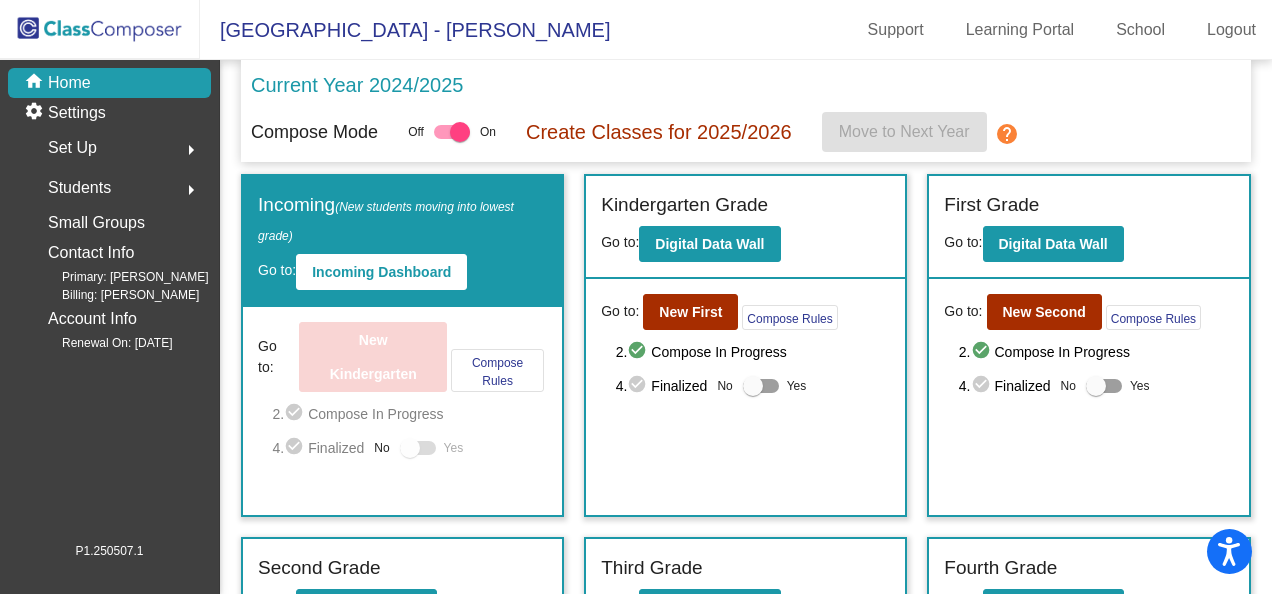 click on "Students" 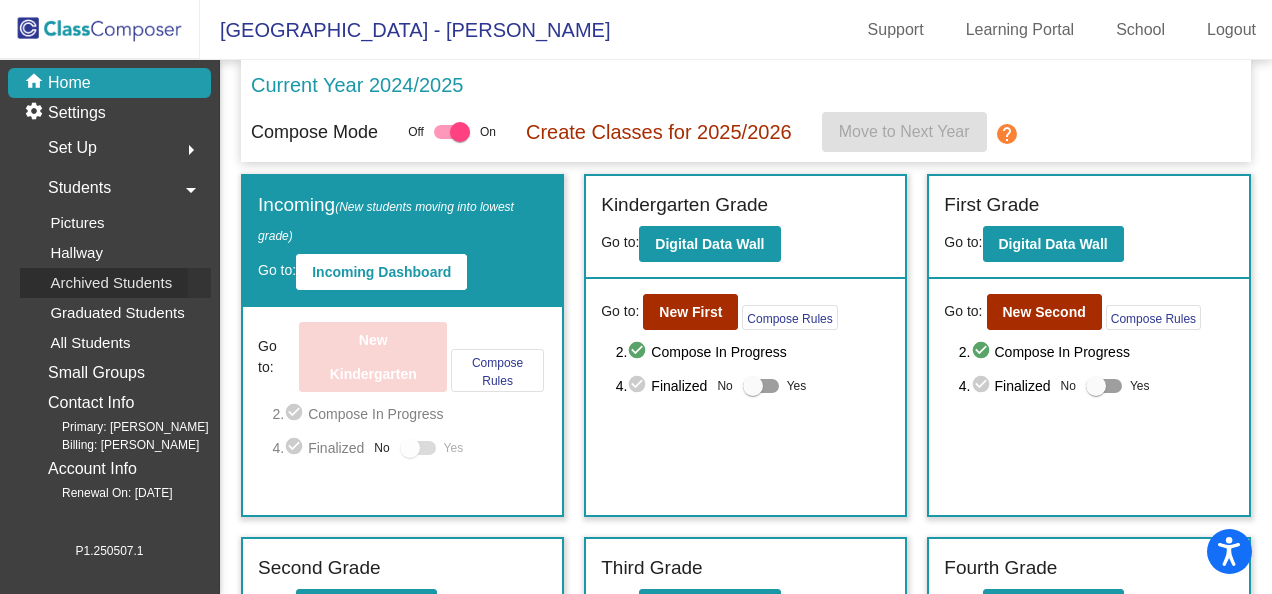 click on "Archived Students" 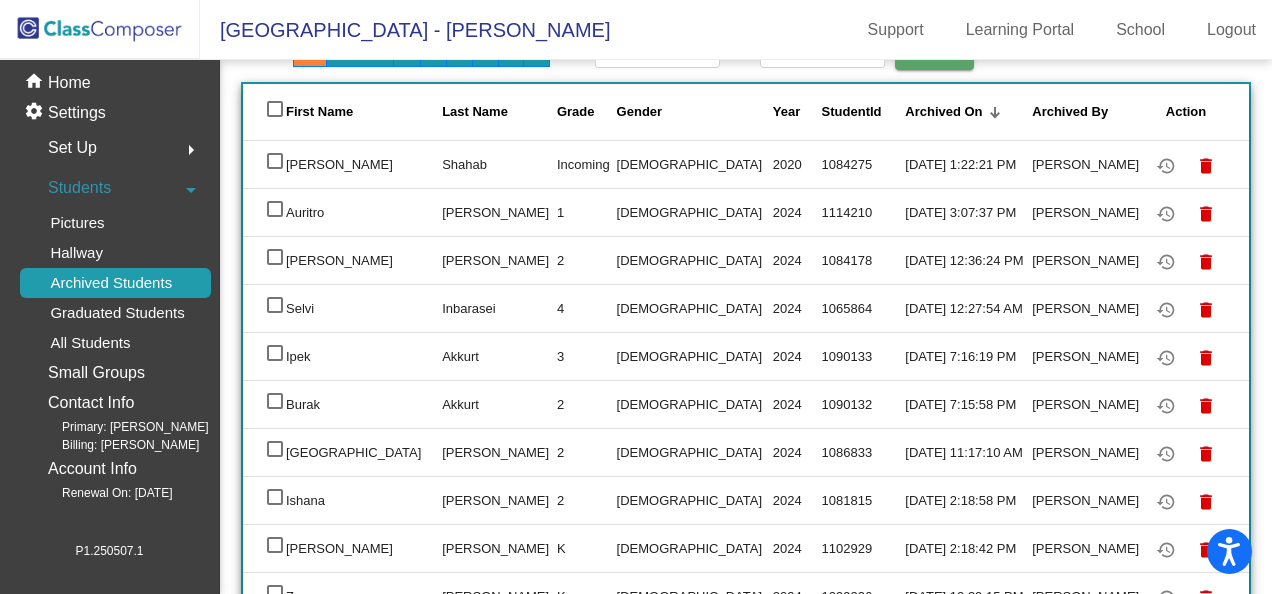 scroll, scrollTop: 0, scrollLeft: 0, axis: both 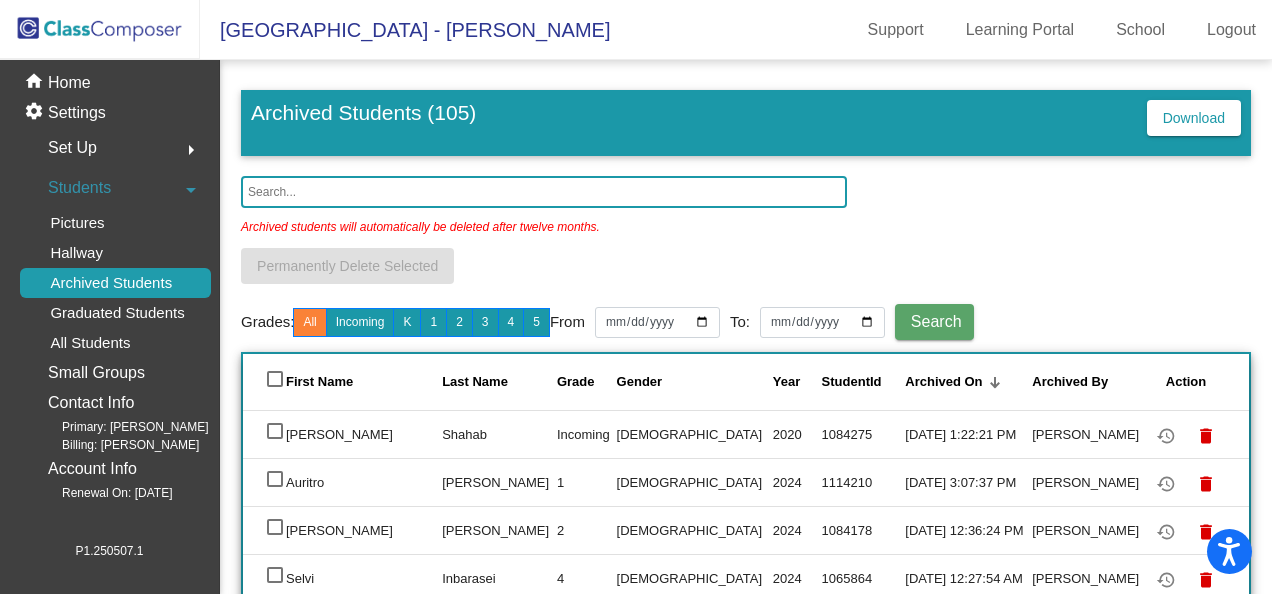 click 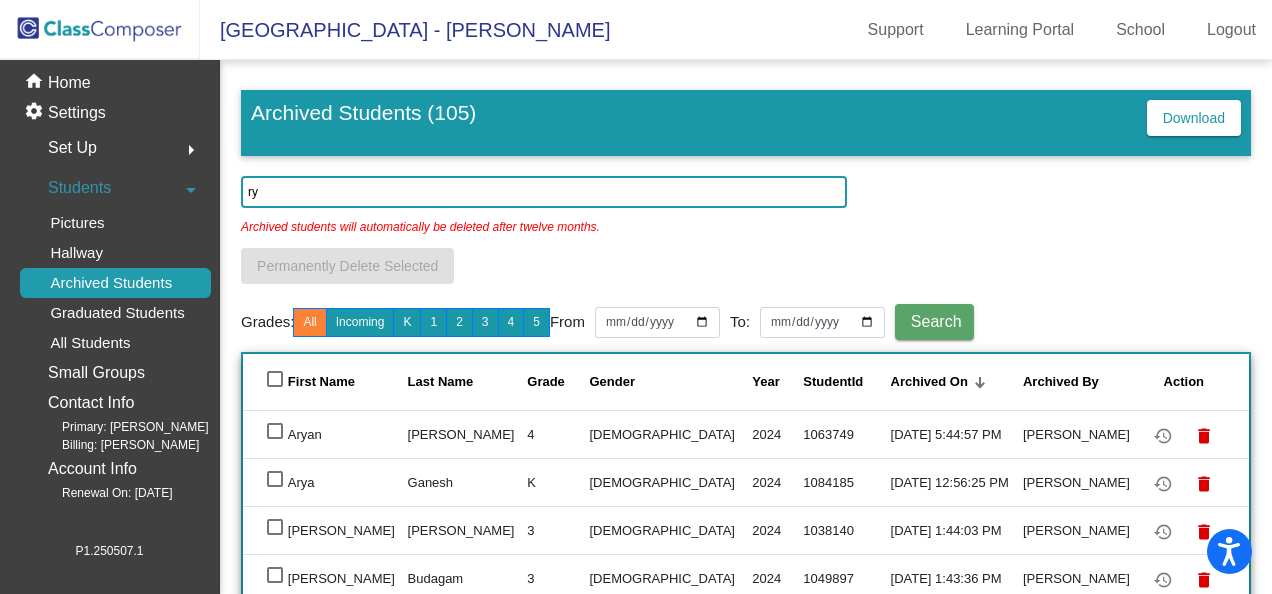 type on "r" 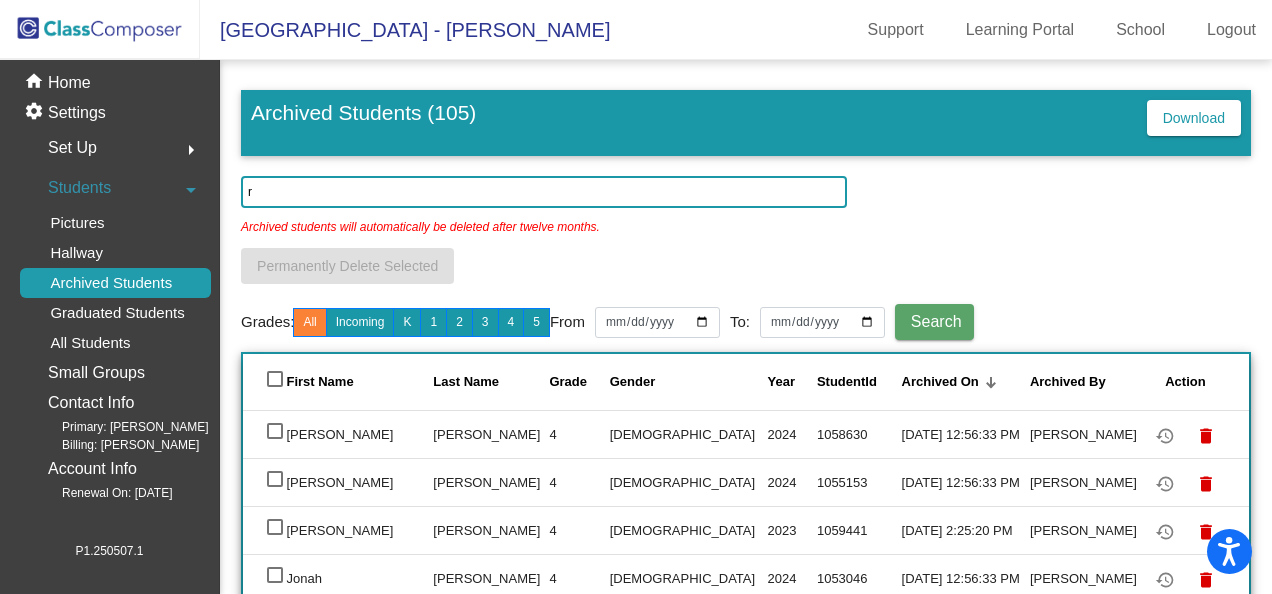 type 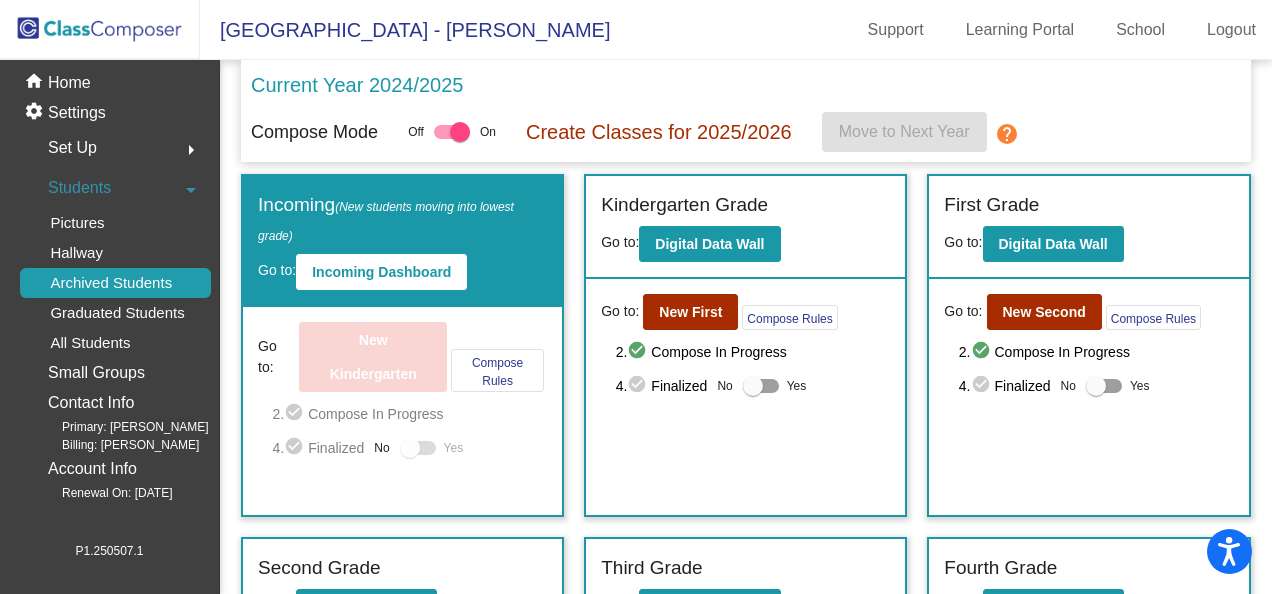 scroll, scrollTop: 200, scrollLeft: 0, axis: vertical 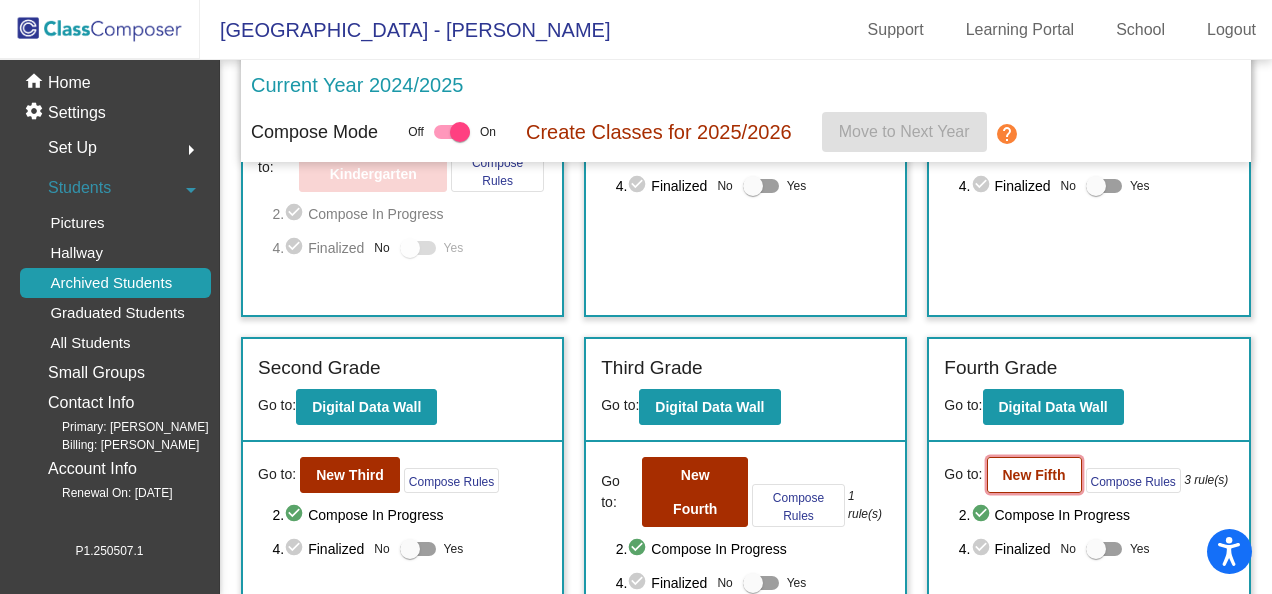 click on "New Fifth" 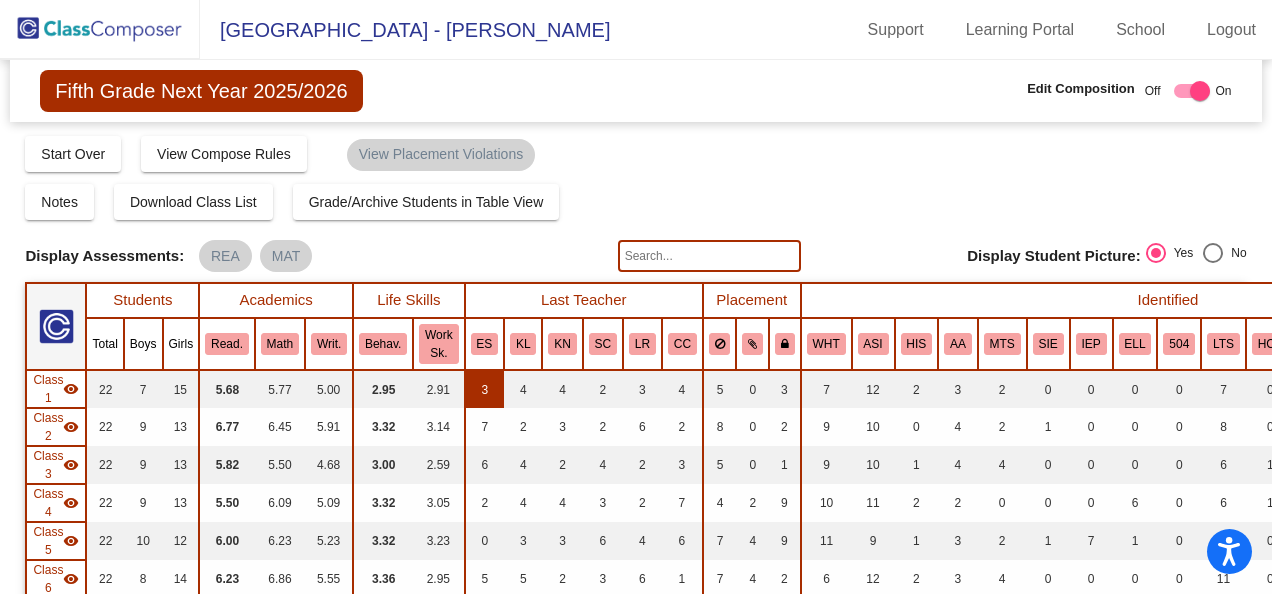 scroll, scrollTop: 300, scrollLeft: 0, axis: vertical 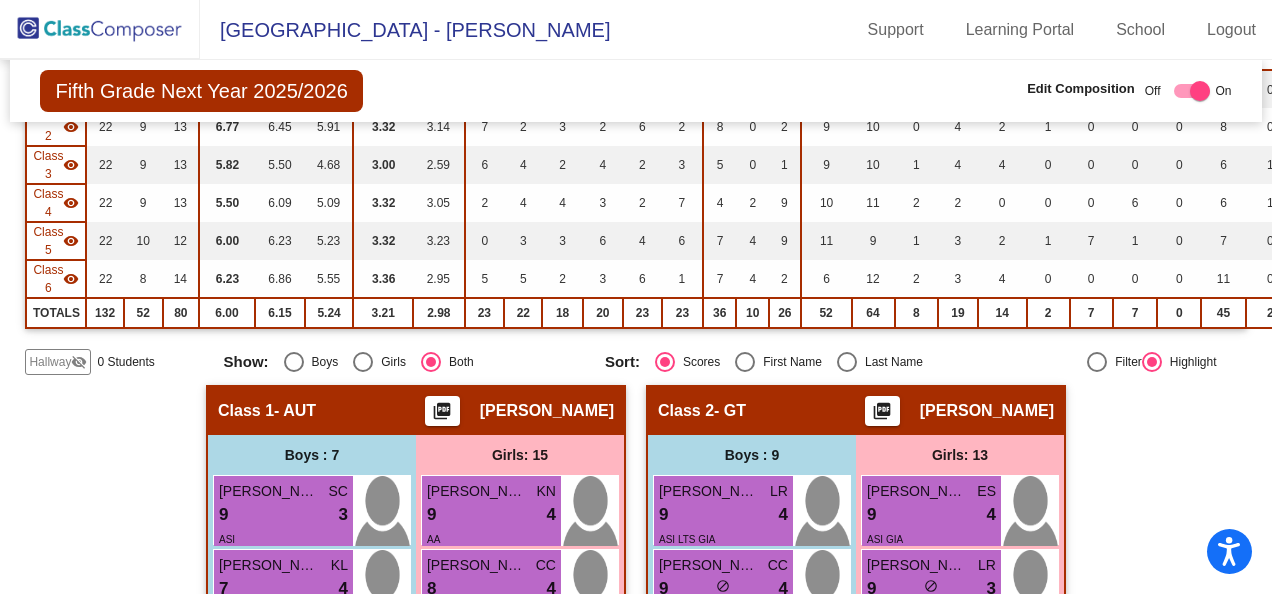 click on "visibility_off" 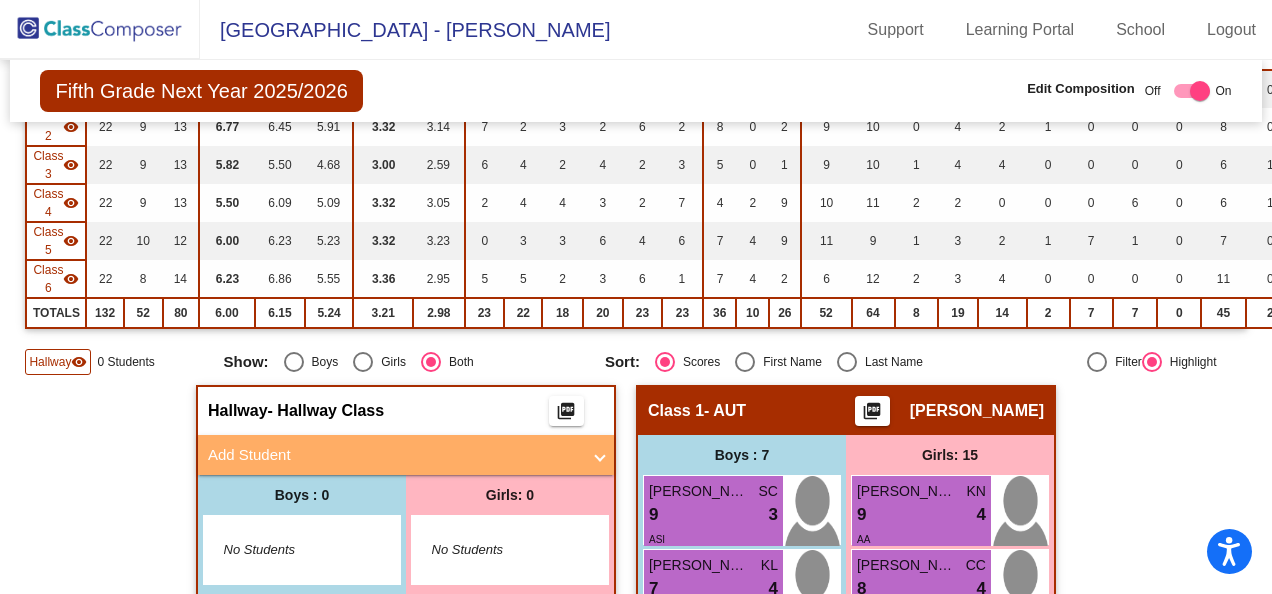 click on "Add Student" at bounding box center (394, 455) 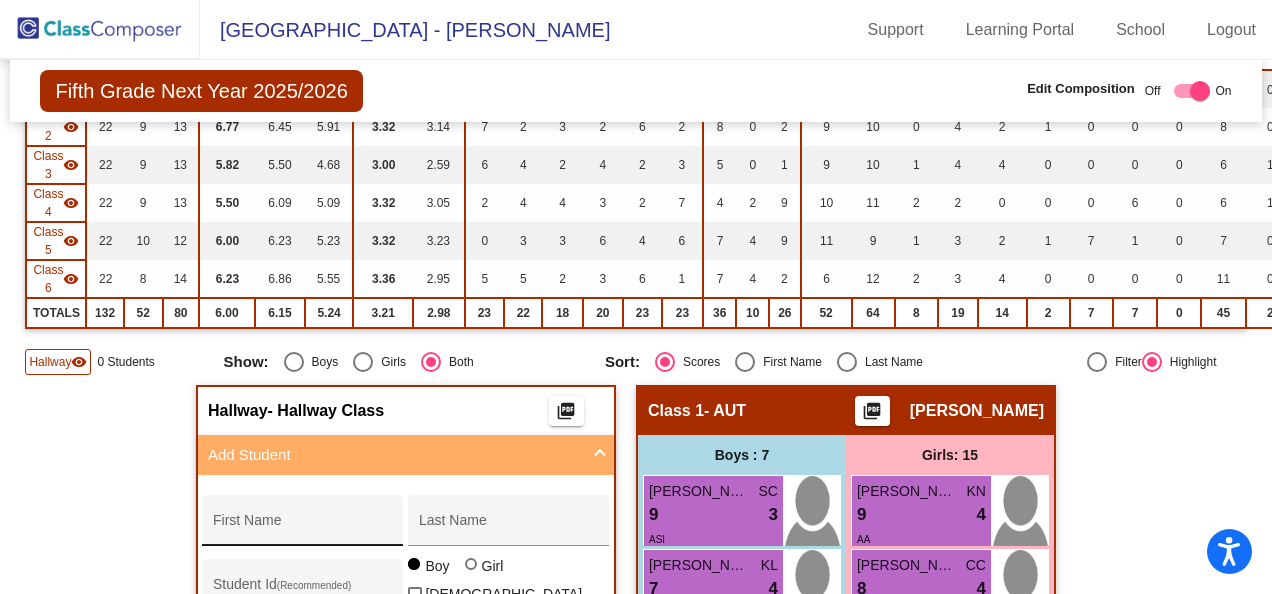 click on "First Name" at bounding box center (303, 528) 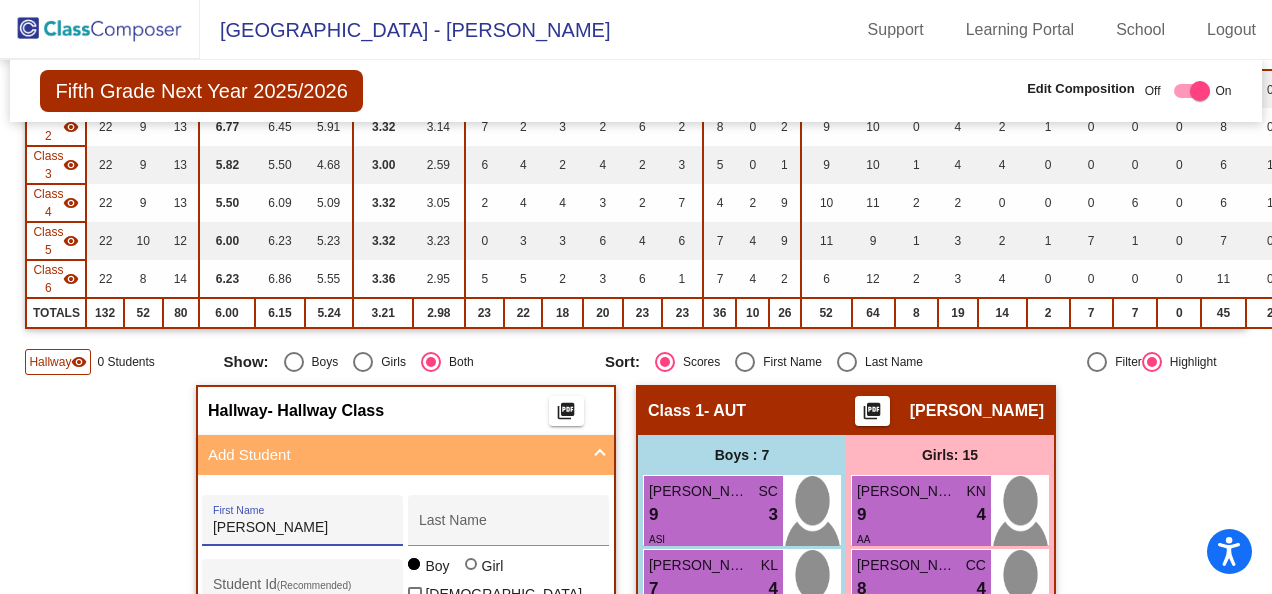 type on "[PERSON_NAME]" 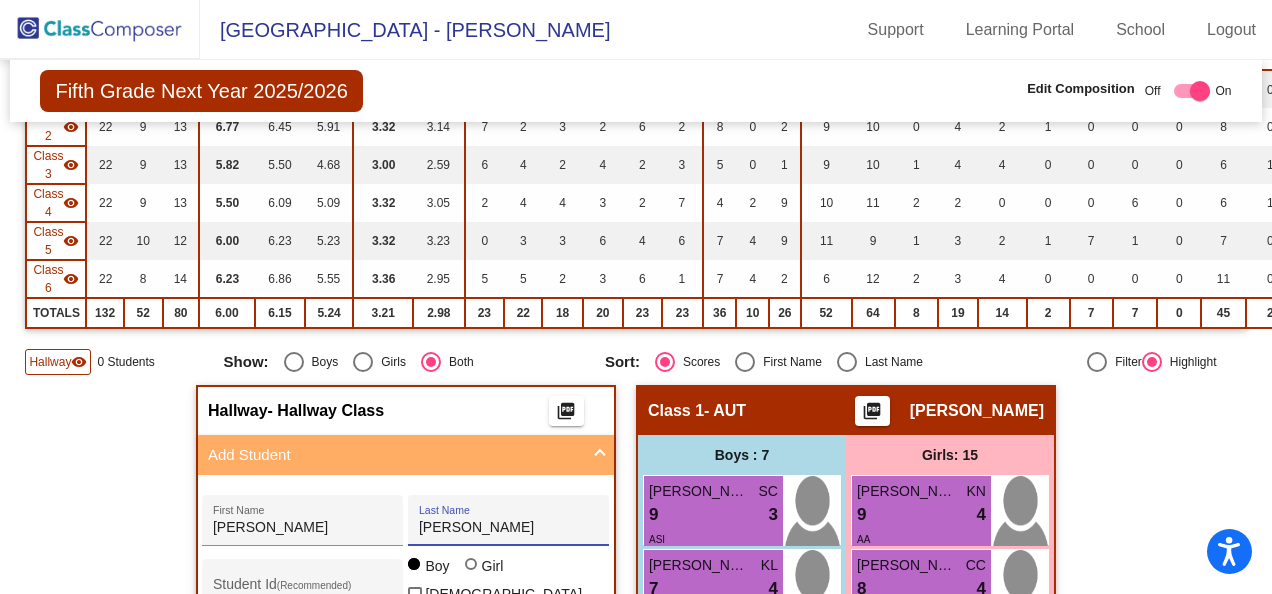 scroll, scrollTop: 400, scrollLeft: 0, axis: vertical 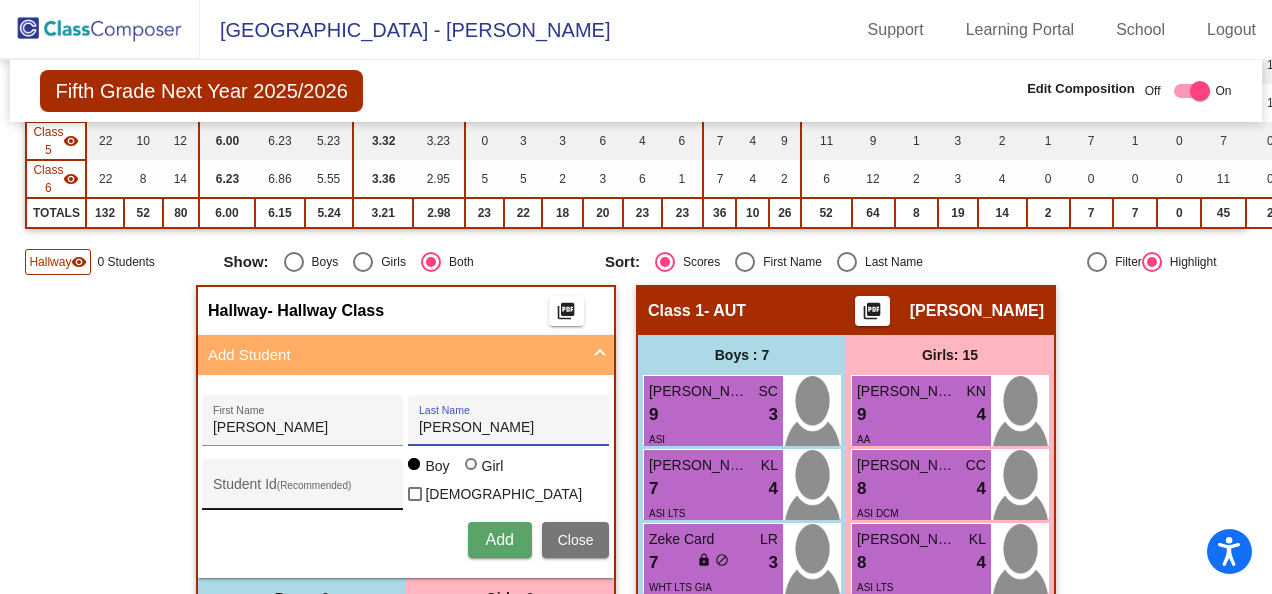 type on "[PERSON_NAME]" 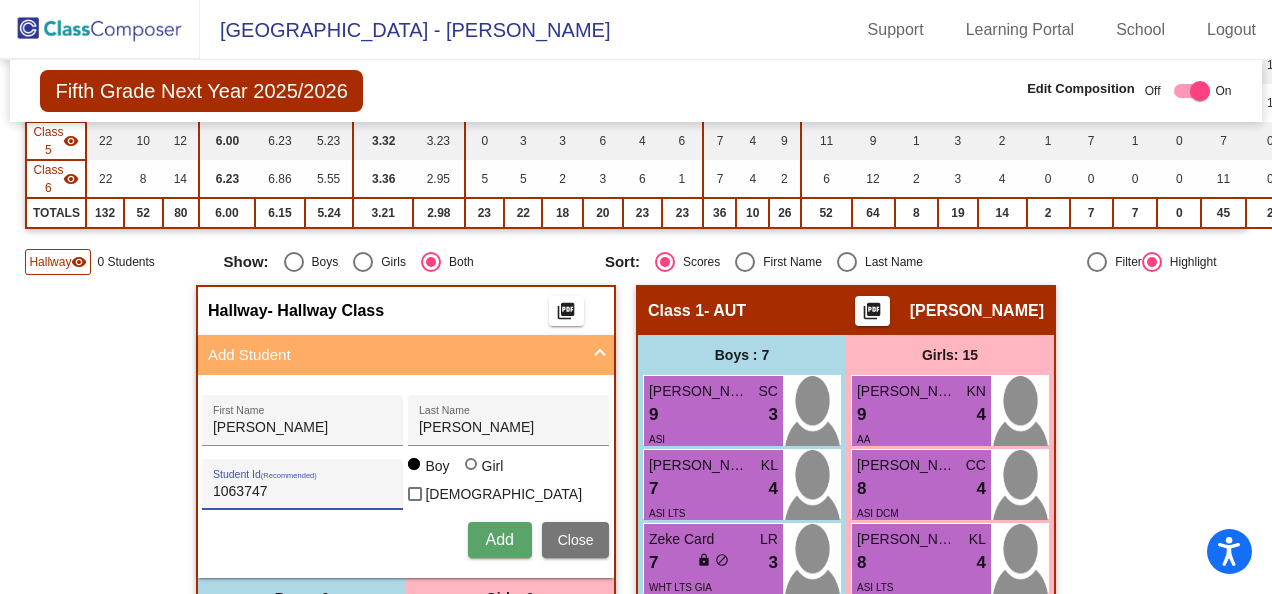 type on "1063747" 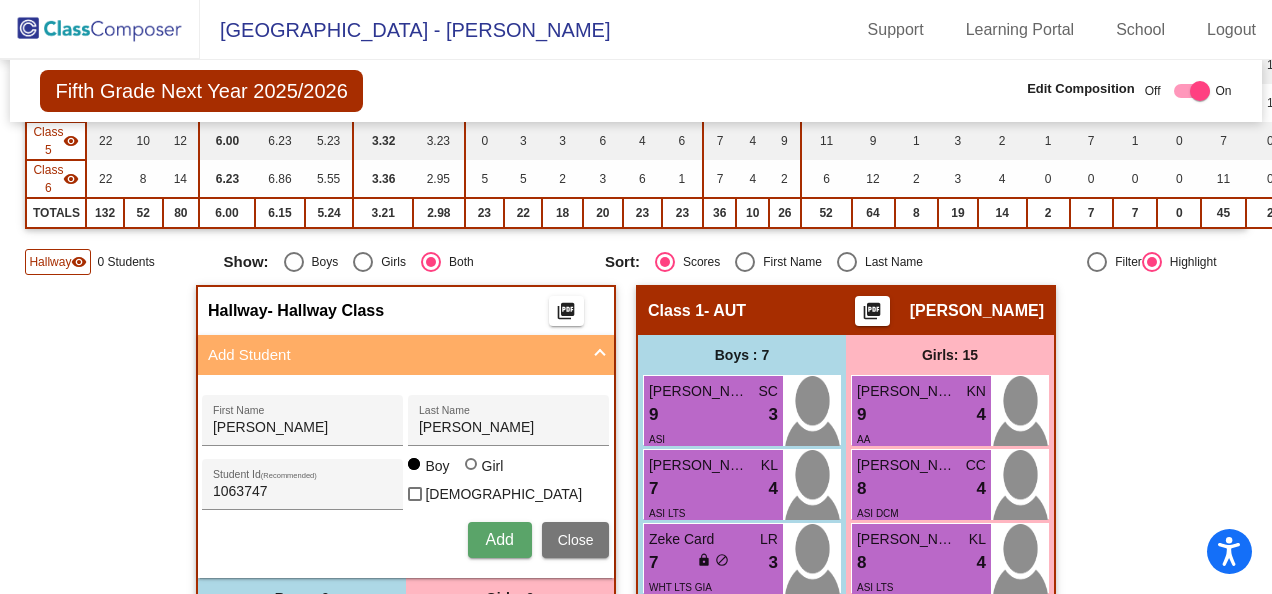 type 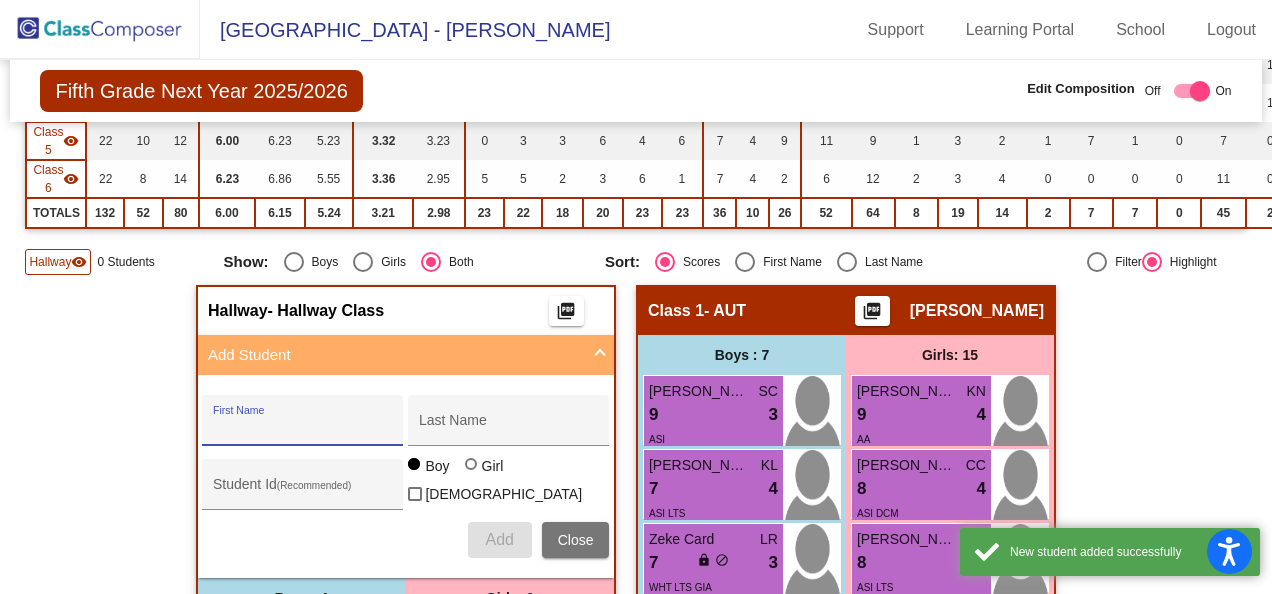 click on "Close" at bounding box center (576, 540) 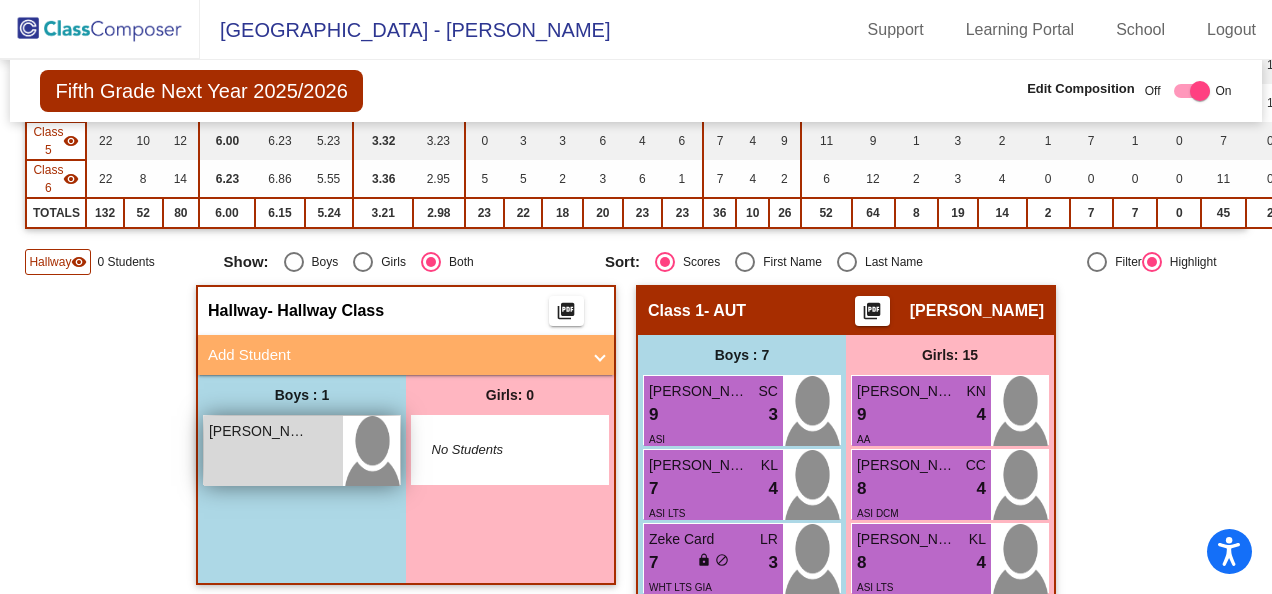 click on "[PERSON_NAME] lock do_not_disturb_alt" at bounding box center (273, 451) 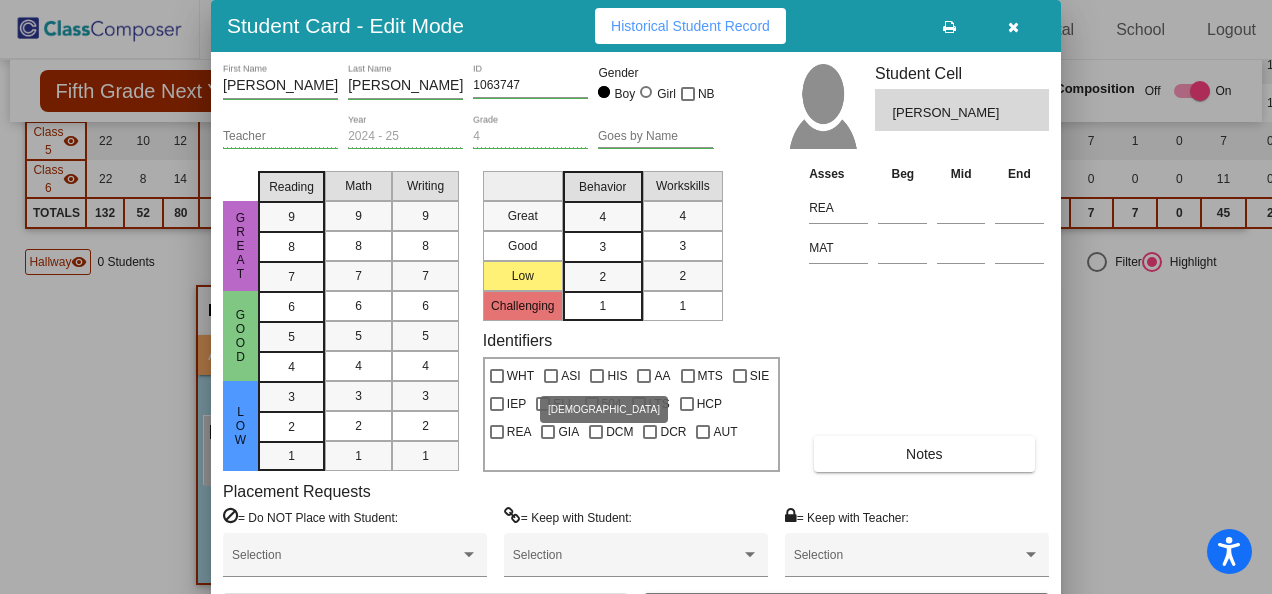 click at bounding box center [551, 376] 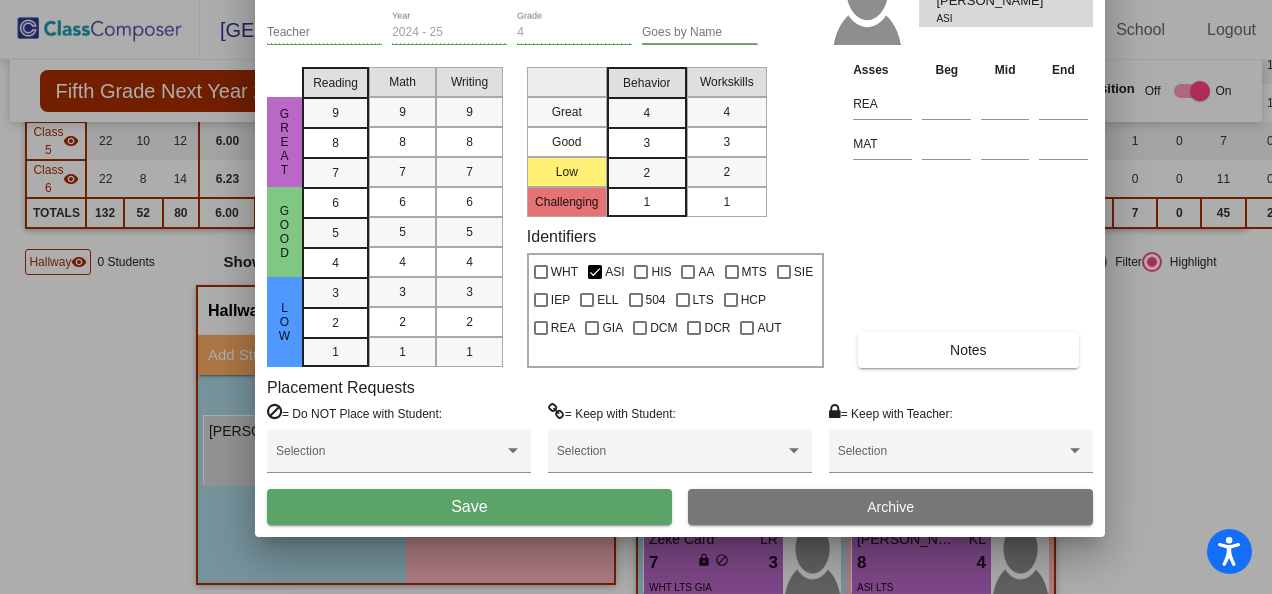 drag, startPoint x: 816, startPoint y: 30, endPoint x: 861, endPoint y: -74, distance: 113.31814 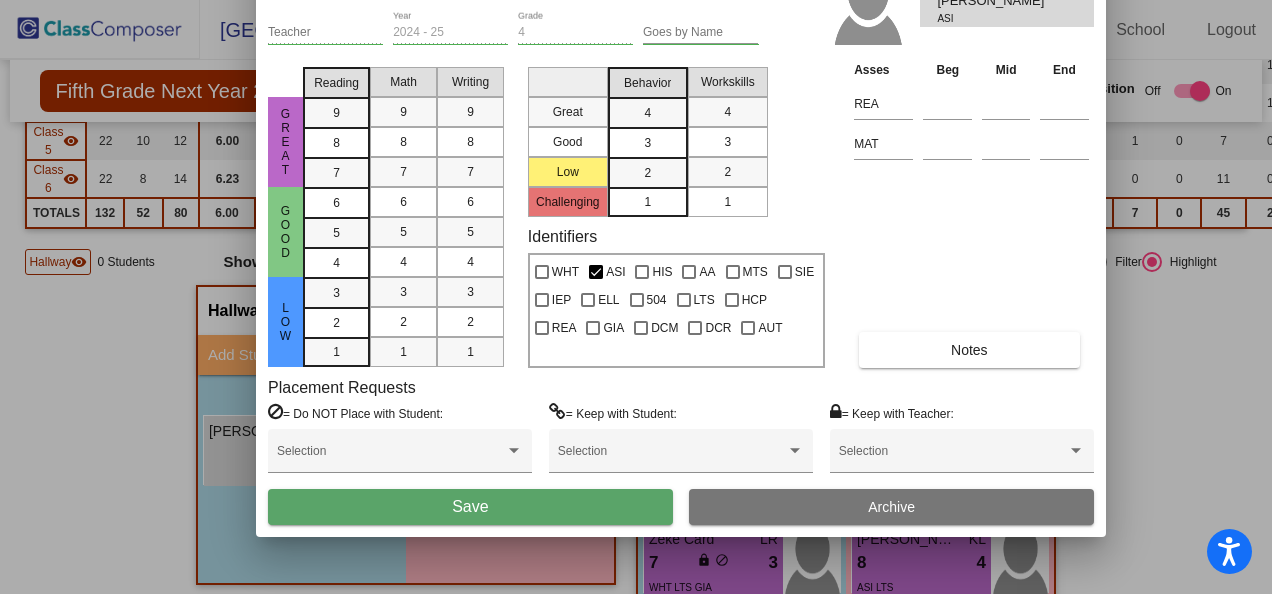 click on "Save" at bounding box center (470, 506) 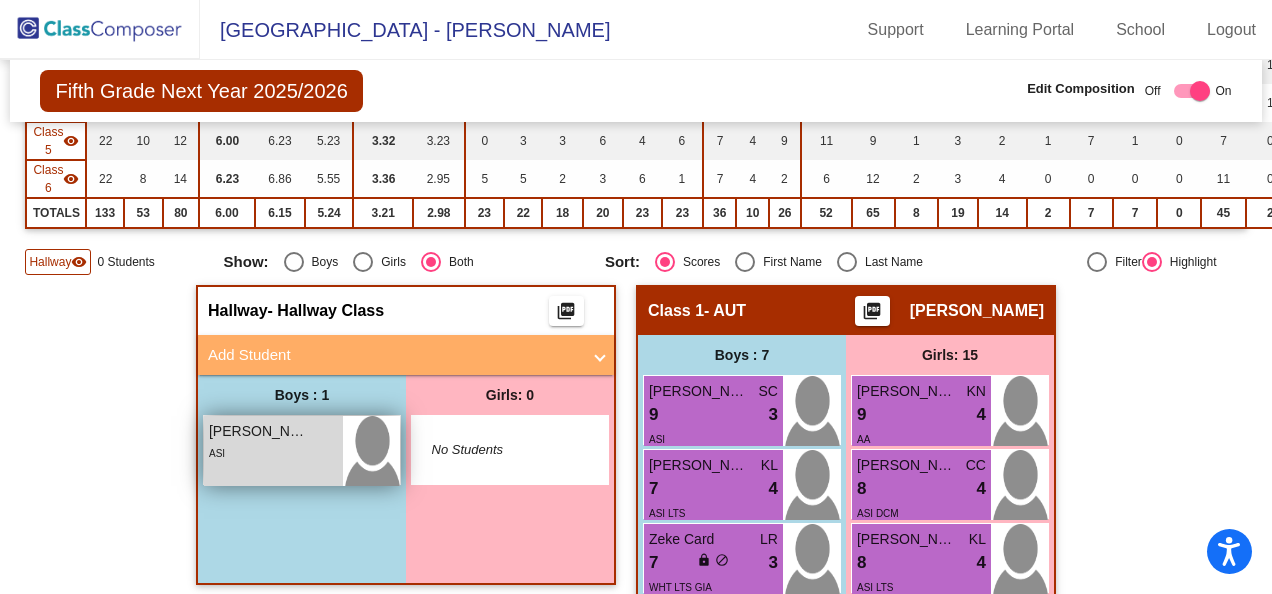 click on "ASI" at bounding box center [273, 452] 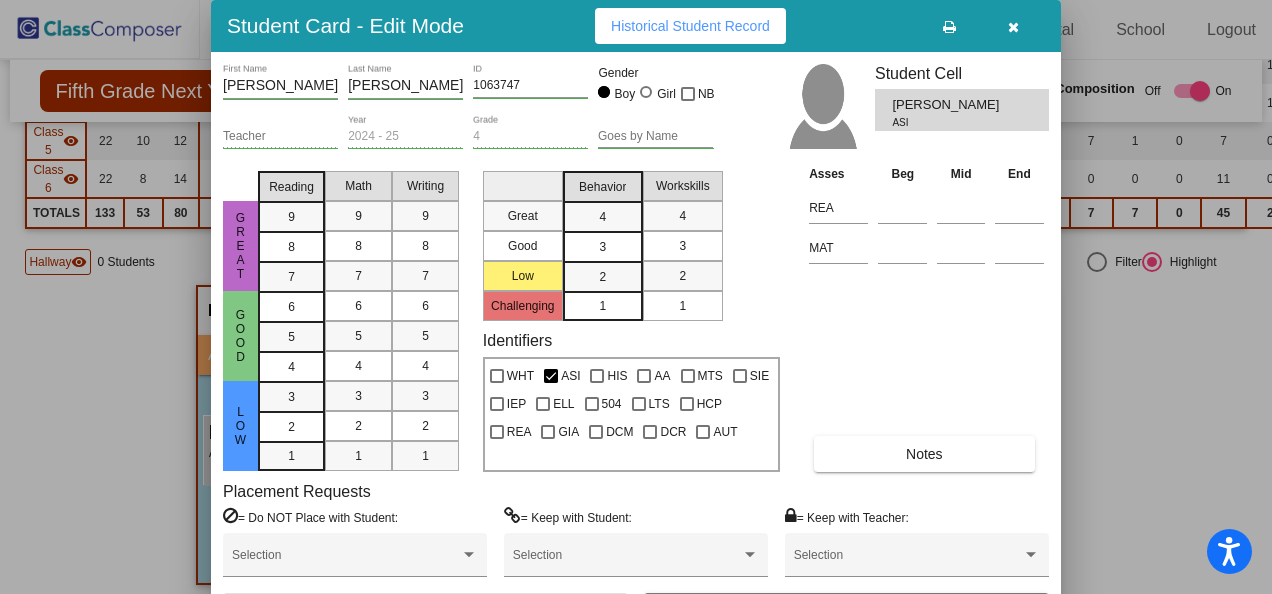 click on "Notes" at bounding box center [924, 454] 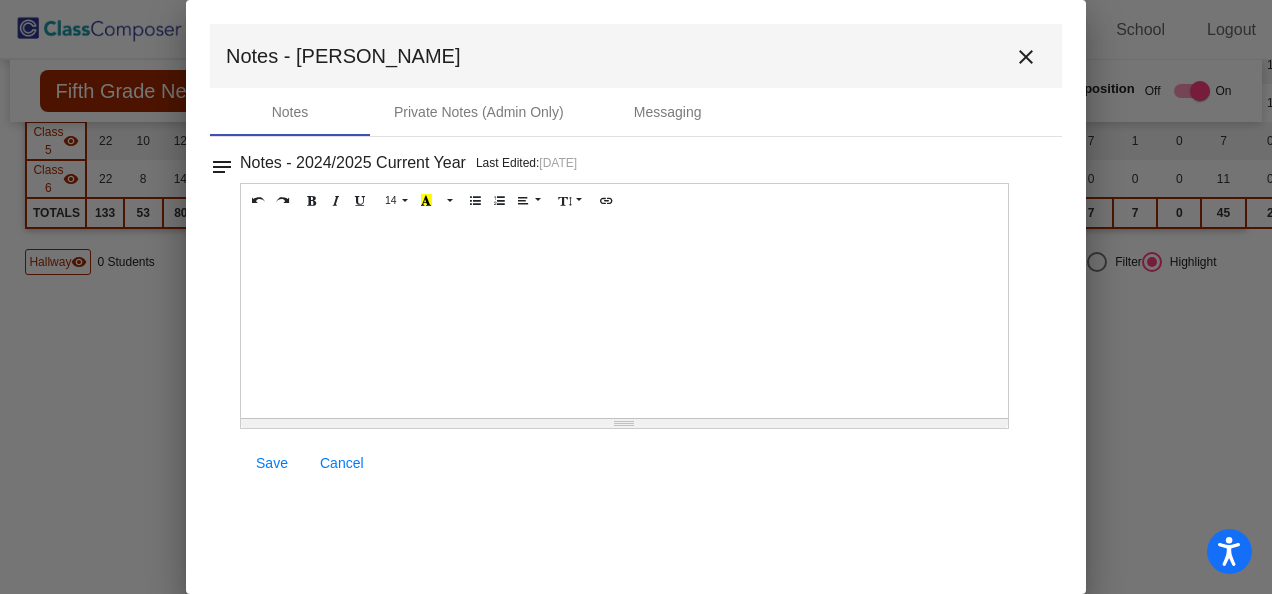 click at bounding box center [624, 318] 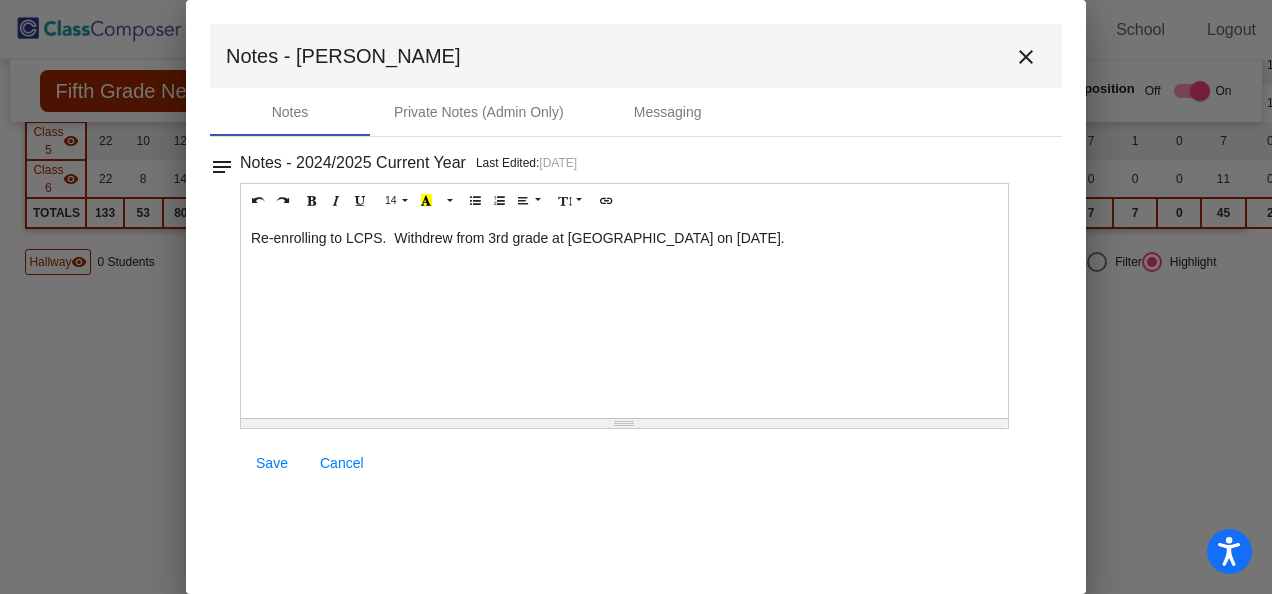 click on "Re-enrolling to LCPS.  Withdrew from 3rd grade at [GEOGRAPHIC_DATA] on [DATE]." at bounding box center (624, 318) 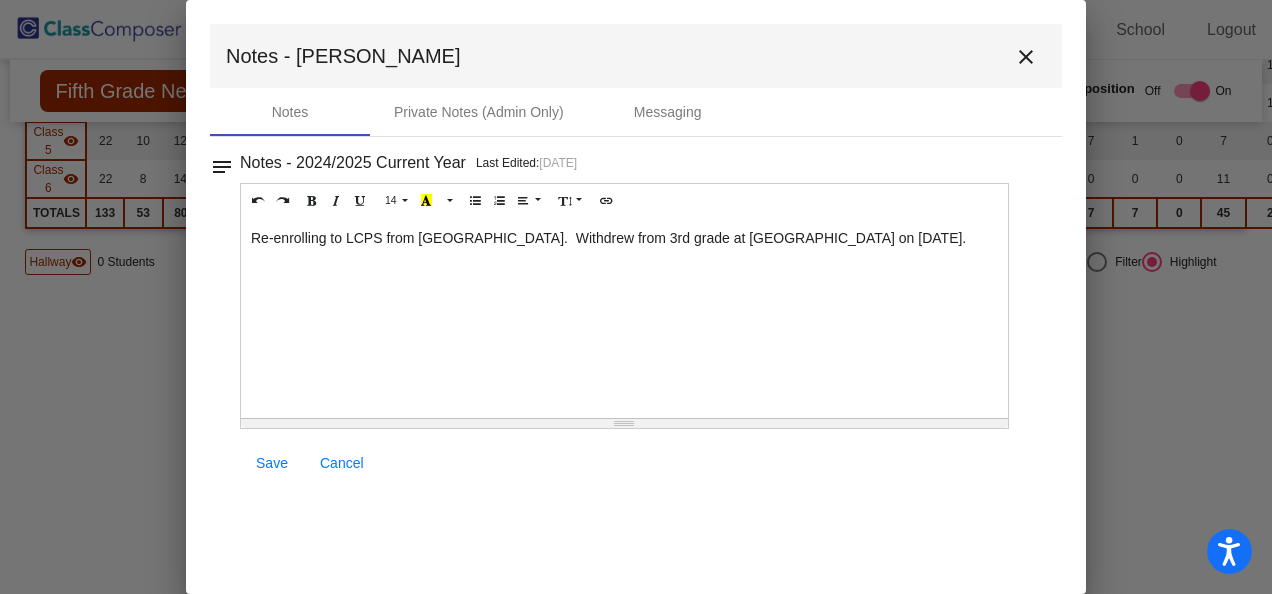 click on "Re-enrolling to LCPS from [GEOGRAPHIC_DATA].  Withdrew from 3rd grade at [GEOGRAPHIC_DATA] on [DATE]." at bounding box center (624, 318) 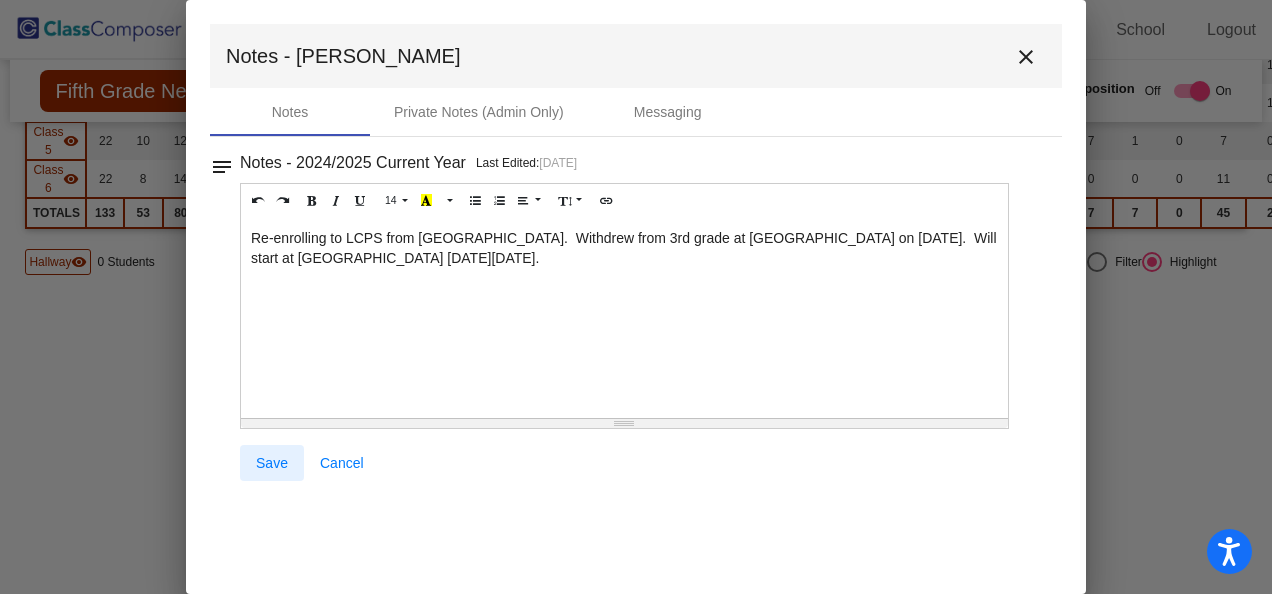 click on "Save" at bounding box center [272, 463] 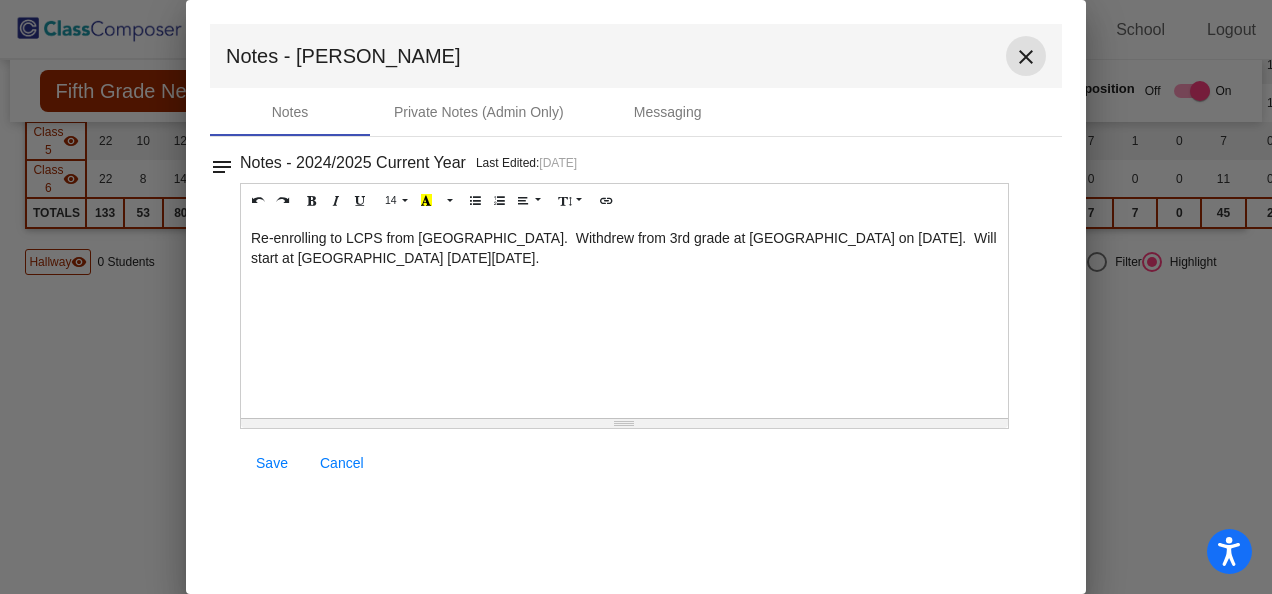 click on "close" at bounding box center (1026, 57) 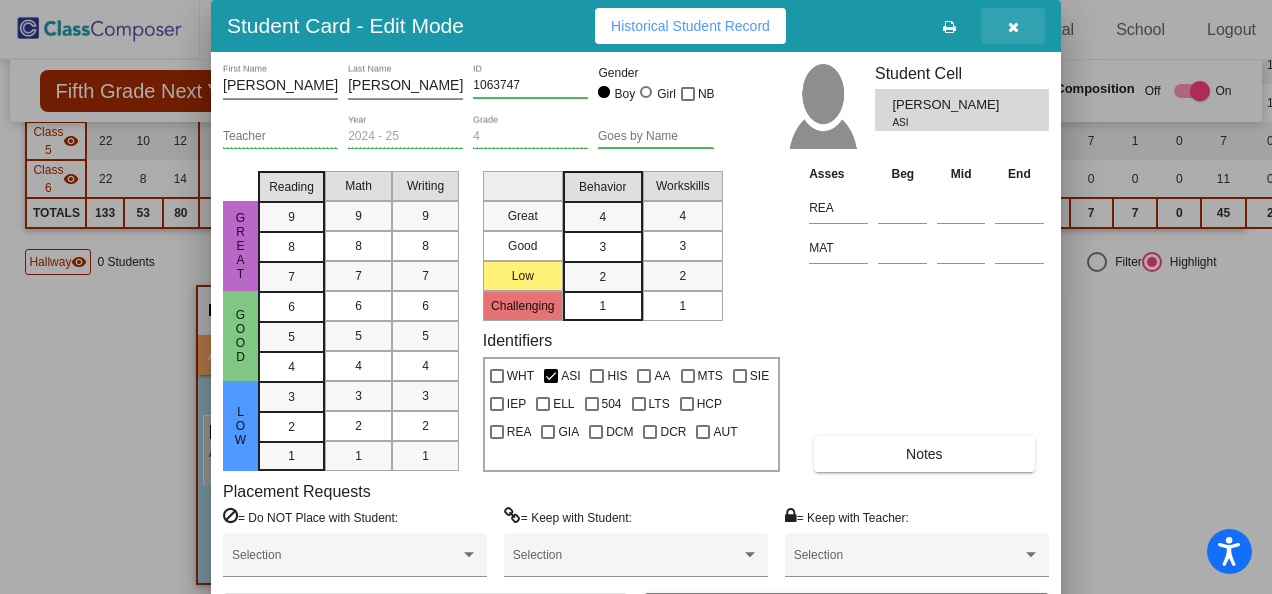 click at bounding box center [1013, 27] 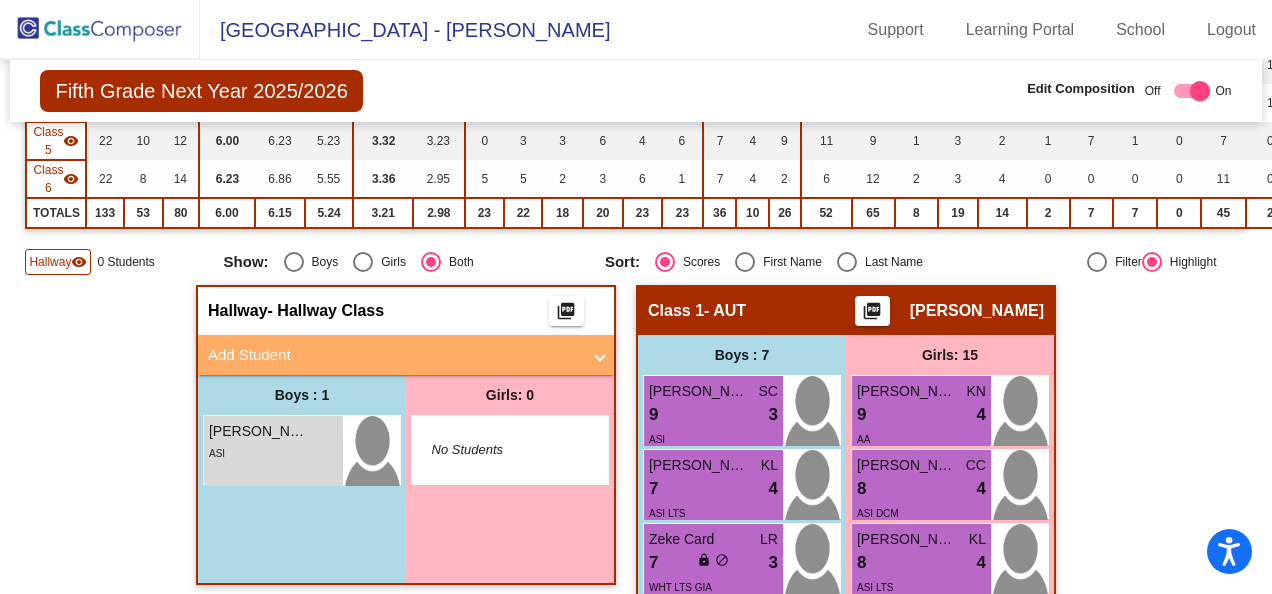 scroll, scrollTop: 0, scrollLeft: 0, axis: both 